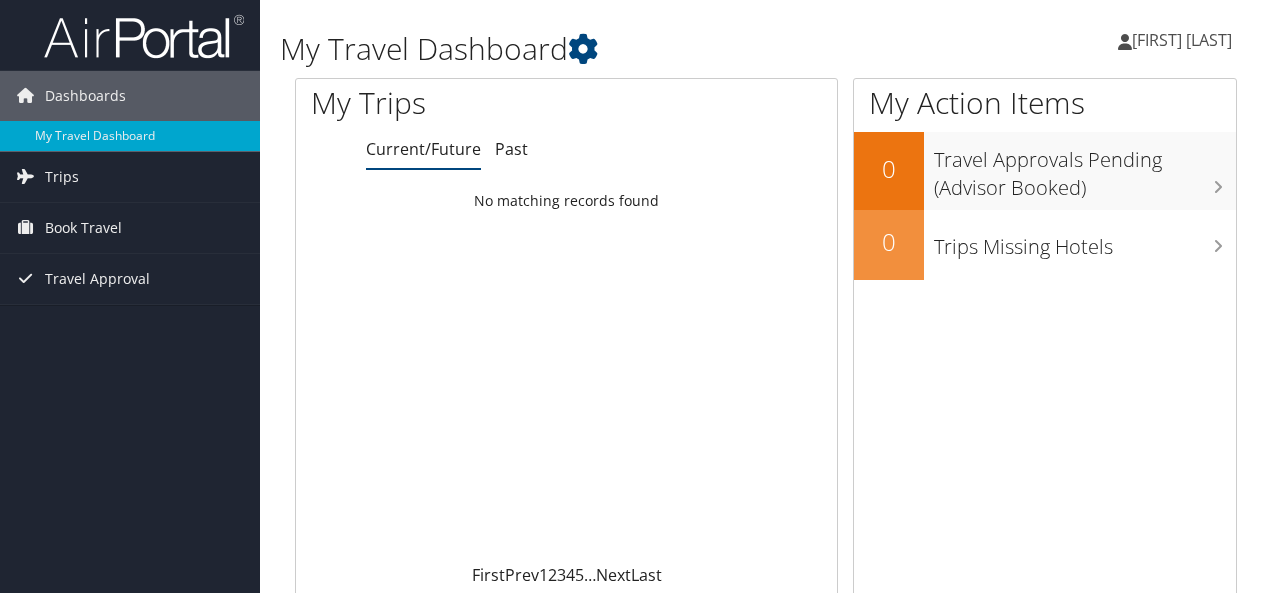 scroll, scrollTop: 0, scrollLeft: 0, axis: both 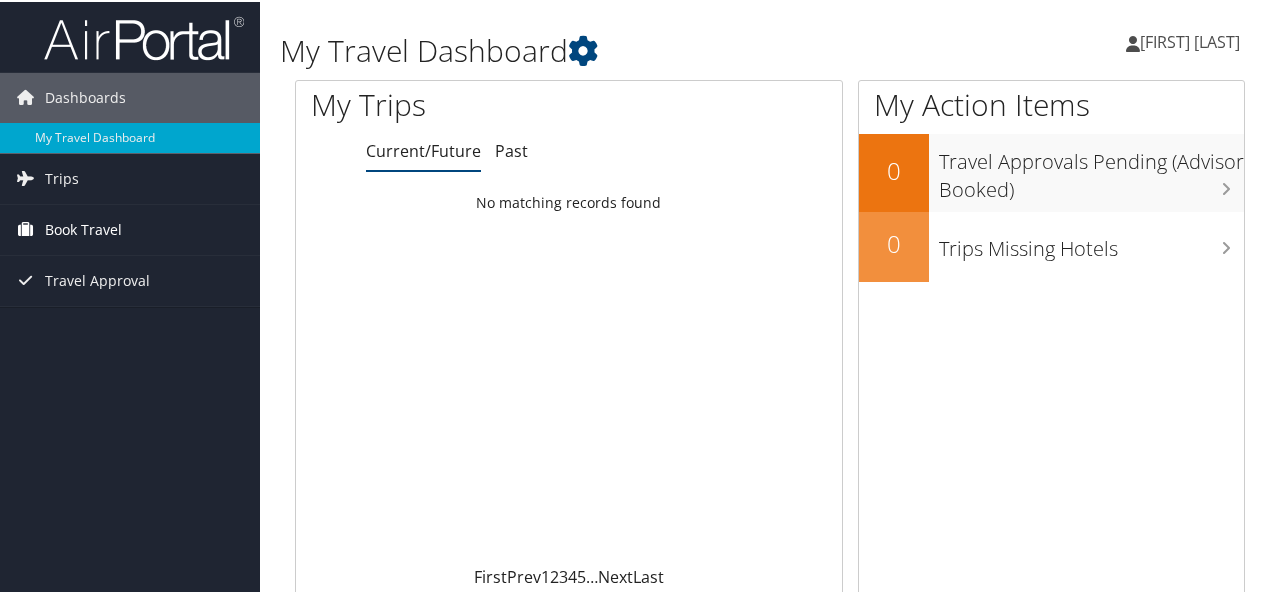 click on "Book Travel" at bounding box center (83, 228) 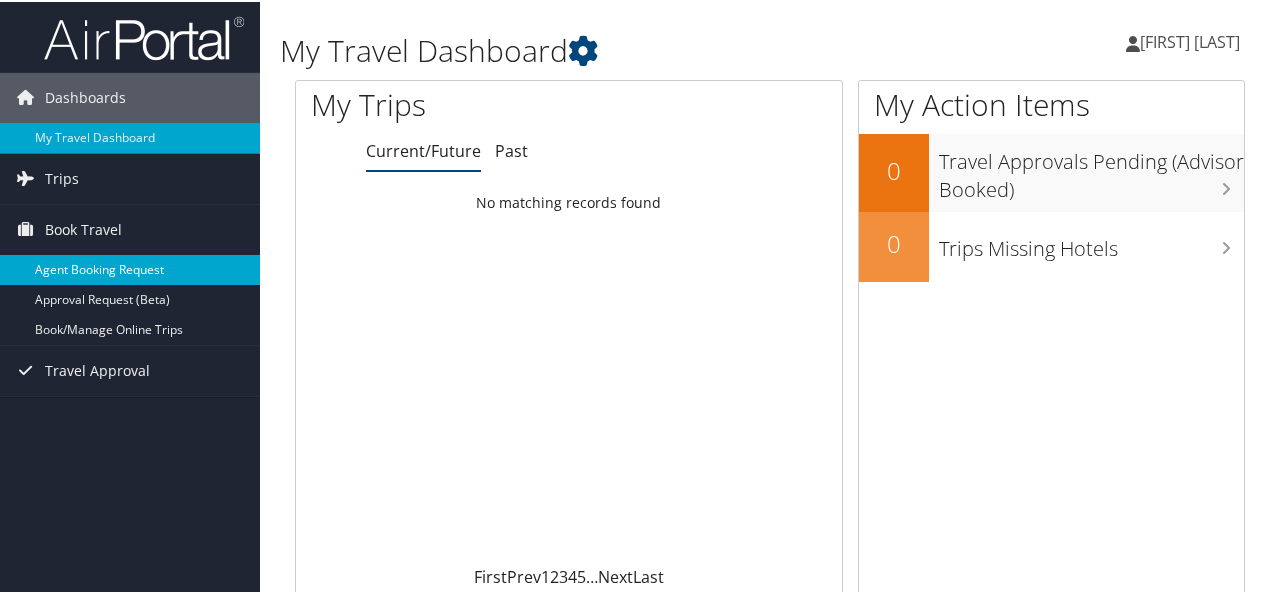 click on "Agent Booking Request" at bounding box center [130, 268] 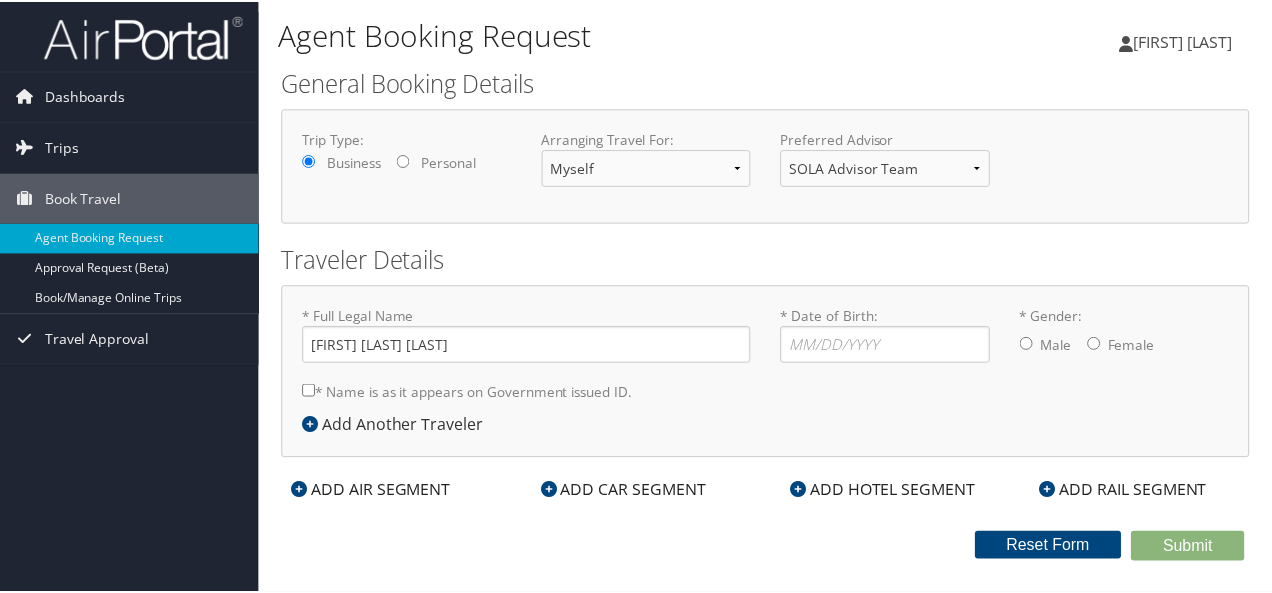 scroll, scrollTop: 0, scrollLeft: 0, axis: both 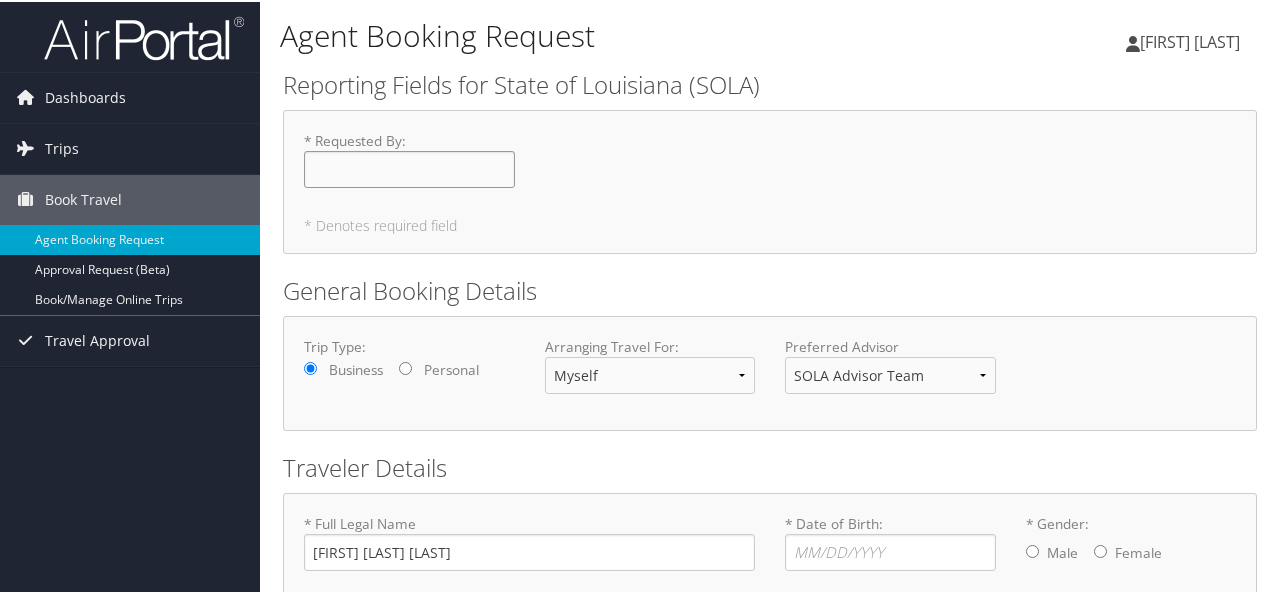 click on "*   Requested By : Required" at bounding box center (409, 167) 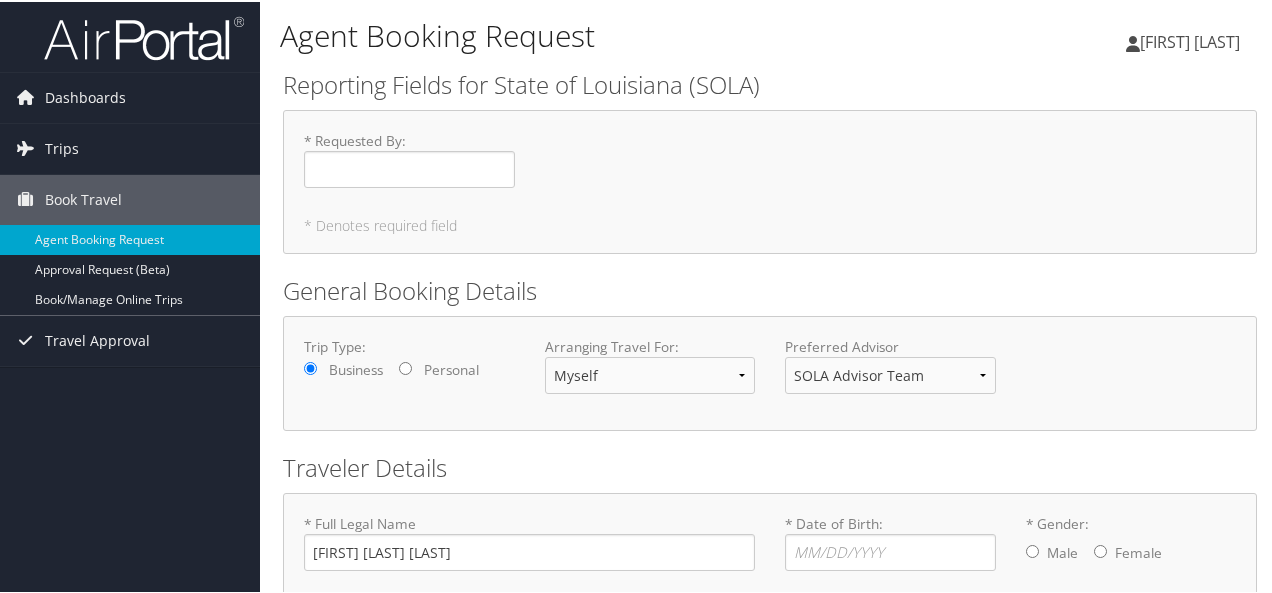 click on "Reporting Fields for State of Louisiana (SOLA) *   Requested By : Required * Denotes required field General Booking Details Trip Type:     Business     Personal  Arranging Travel For: Myself Another Traveler Guest Traveler  Preferred Advisor  SOLA Advisor Team You must select an Advisor Traveler Details * Full Legal Name Tiffany Frazier Sweet * Name is as it appears on Government issued ID. Required * Date of Birth: Invalid Date * Gender:  Male Female    Add Another Traveler     Air    Car    Hotel    Rail    ADD AIR SEGMENT    ADD CAR SEGMENT    ADD HOTEL SEGMENT    ADD RAIL SEGMENT Submit  Reset Form" at bounding box center (770, 417) 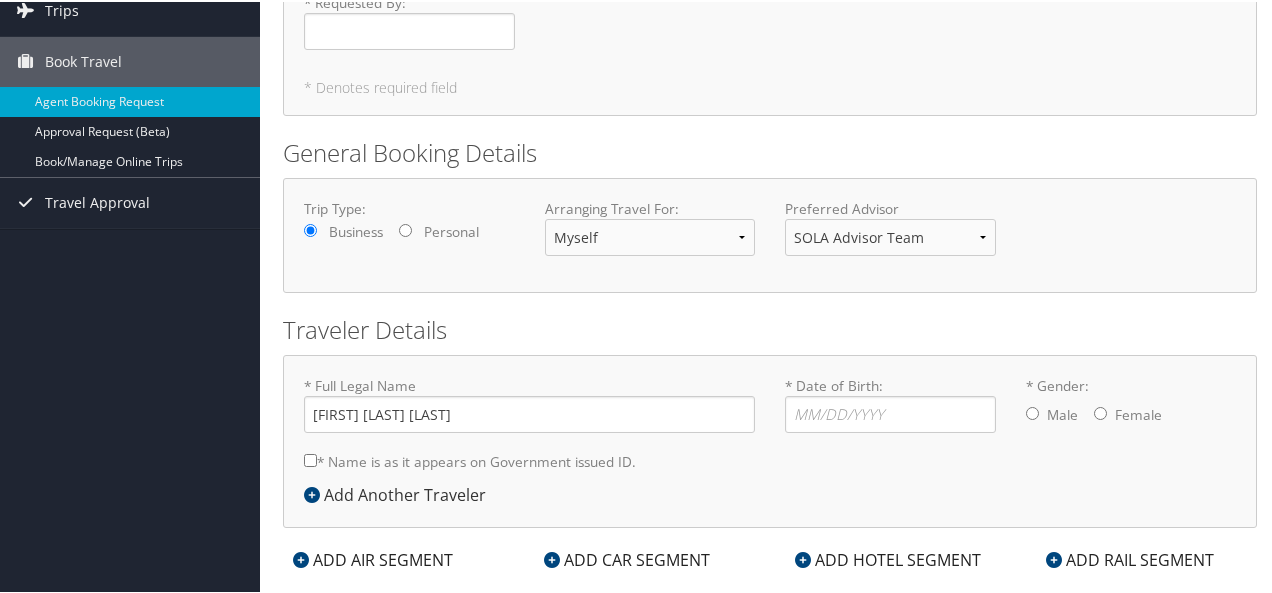 scroll, scrollTop: 173, scrollLeft: 0, axis: vertical 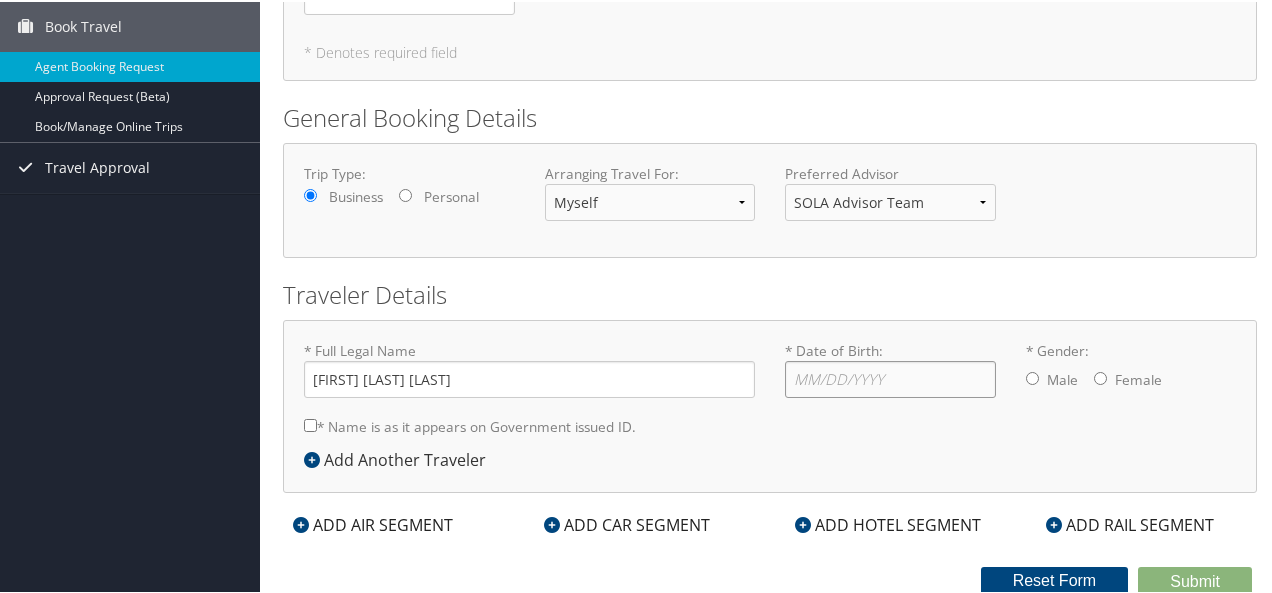 click on "* Date of Birth: Invalid Date" at bounding box center [890, 377] 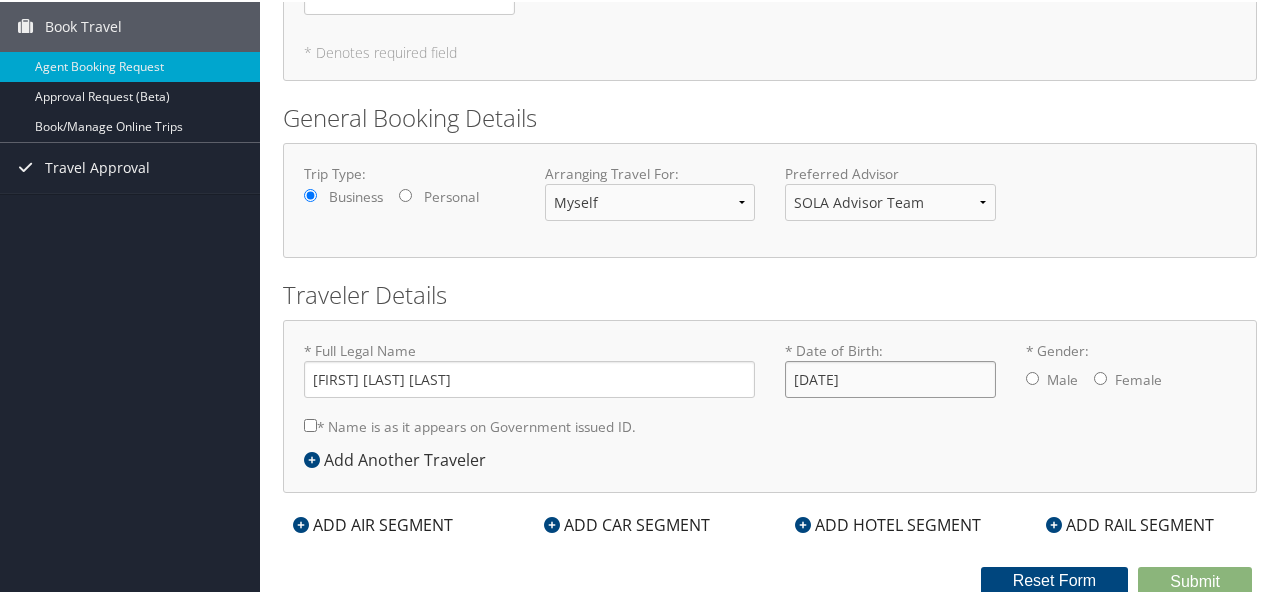 type on "02/04/1986" 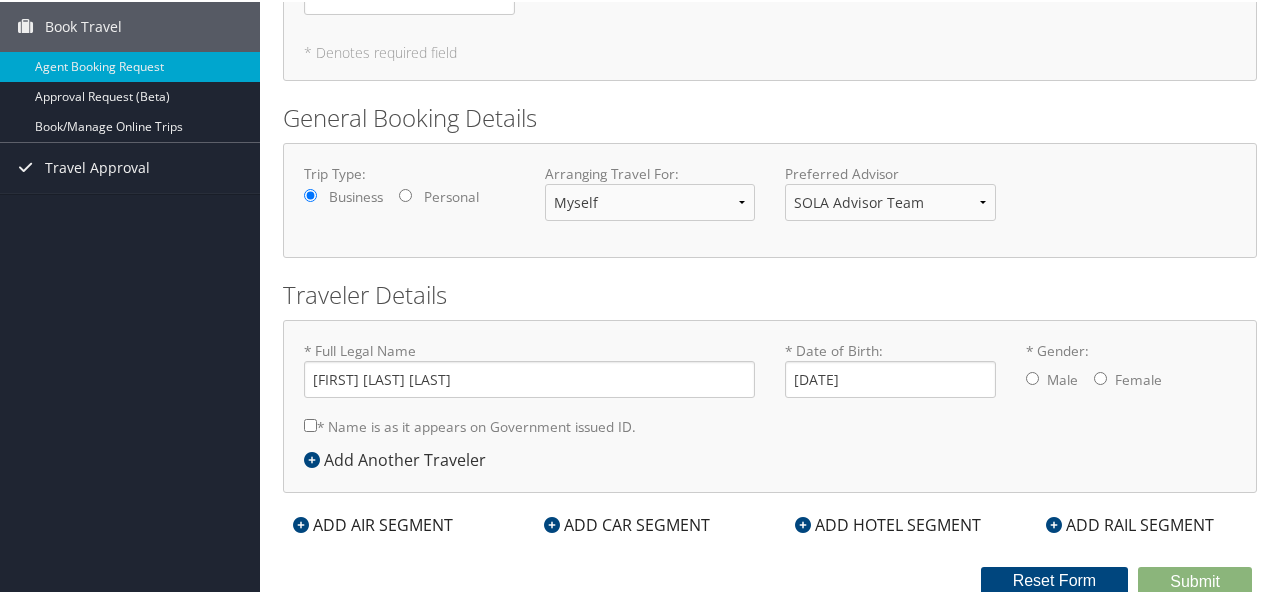 click on "* Gender:  Male Female" at bounding box center (1100, 376) 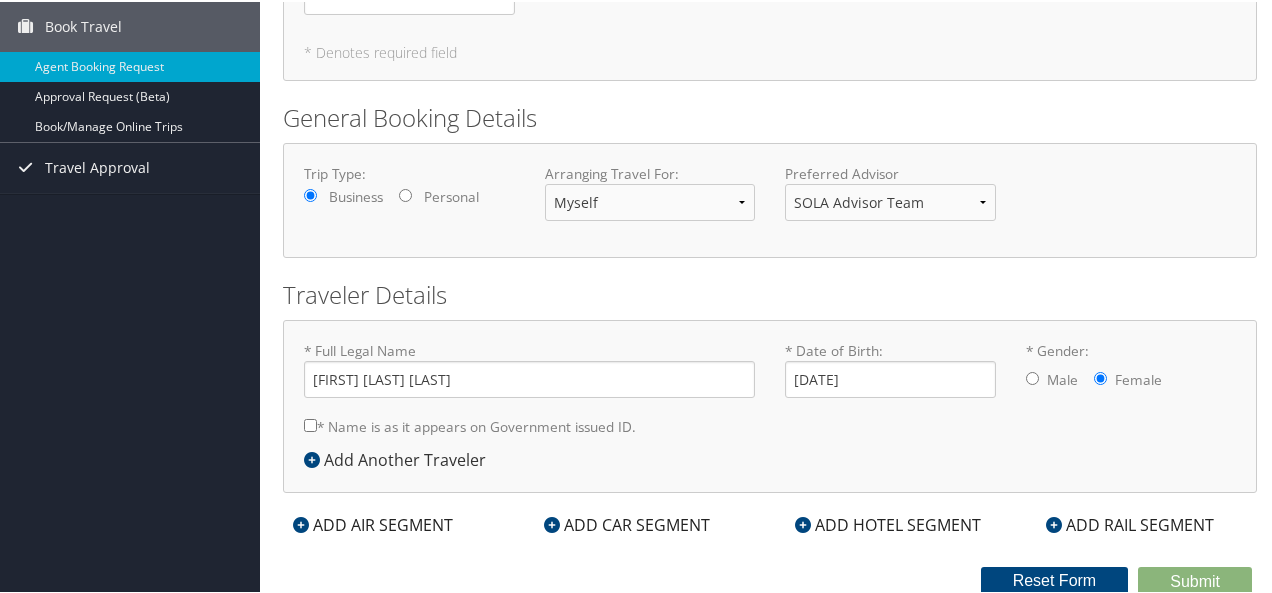 click on "* Name is as it appears on Government issued ID." at bounding box center (310, 423) 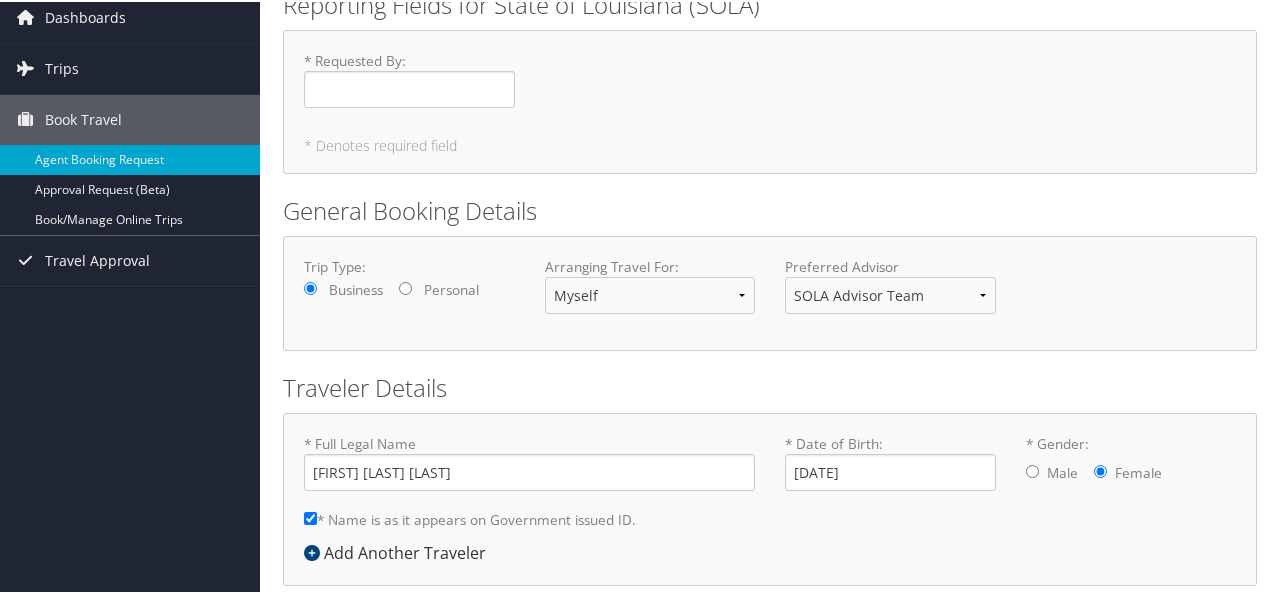scroll, scrollTop: 0, scrollLeft: 0, axis: both 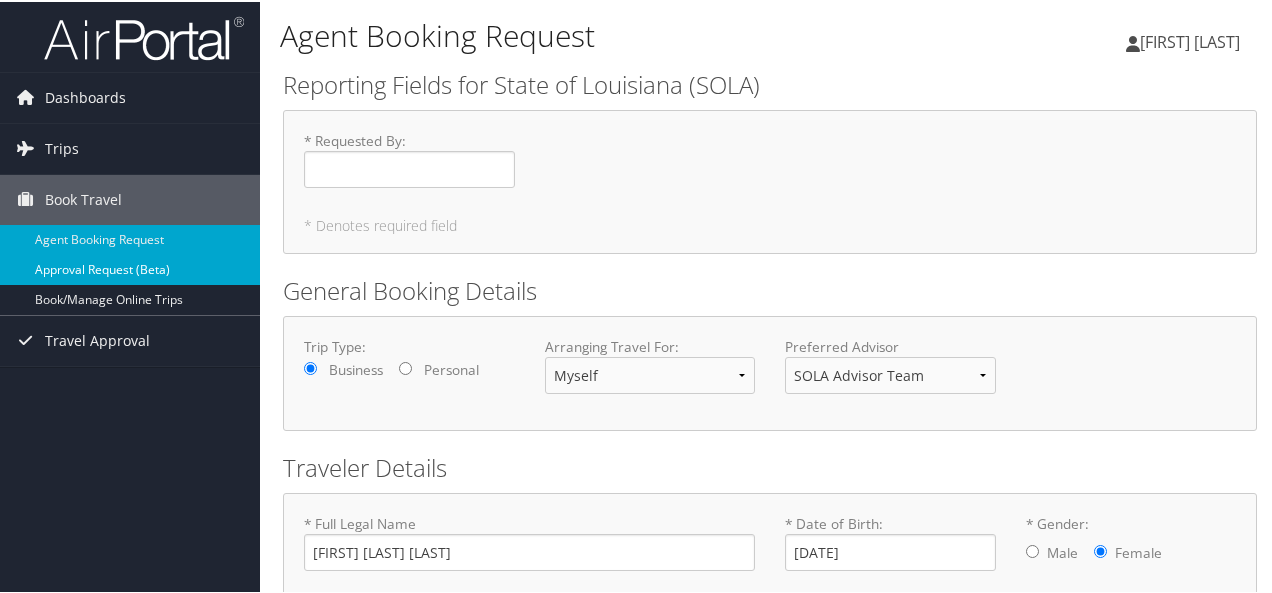 click on "Approval Request (Beta)" at bounding box center [130, 268] 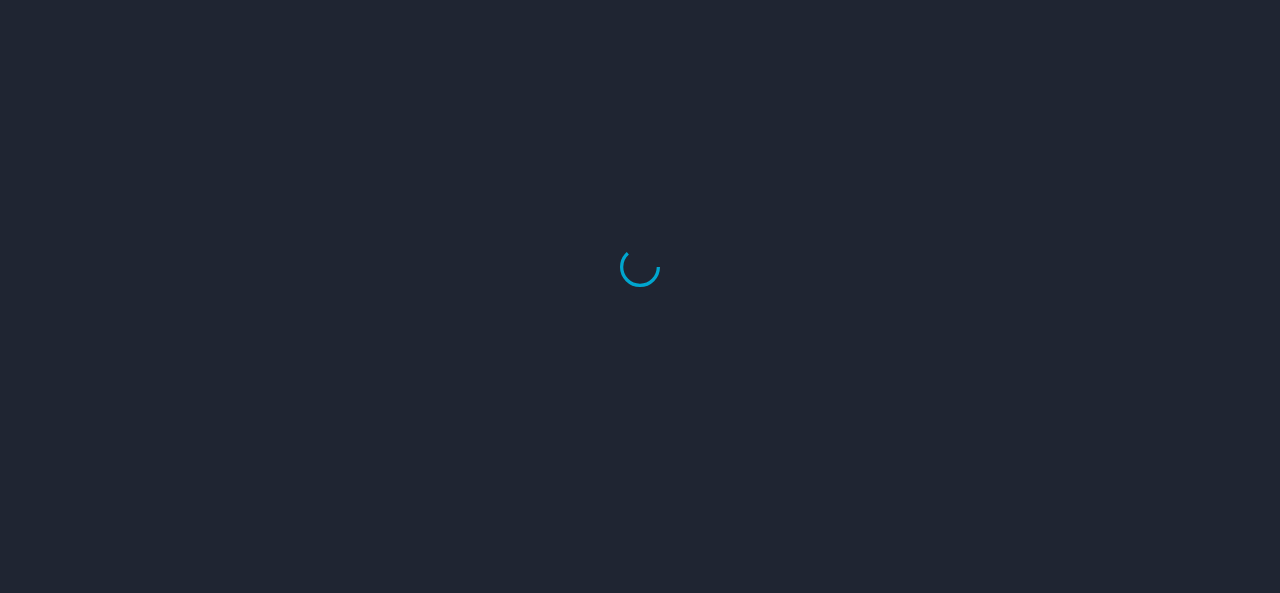 scroll, scrollTop: 0, scrollLeft: 0, axis: both 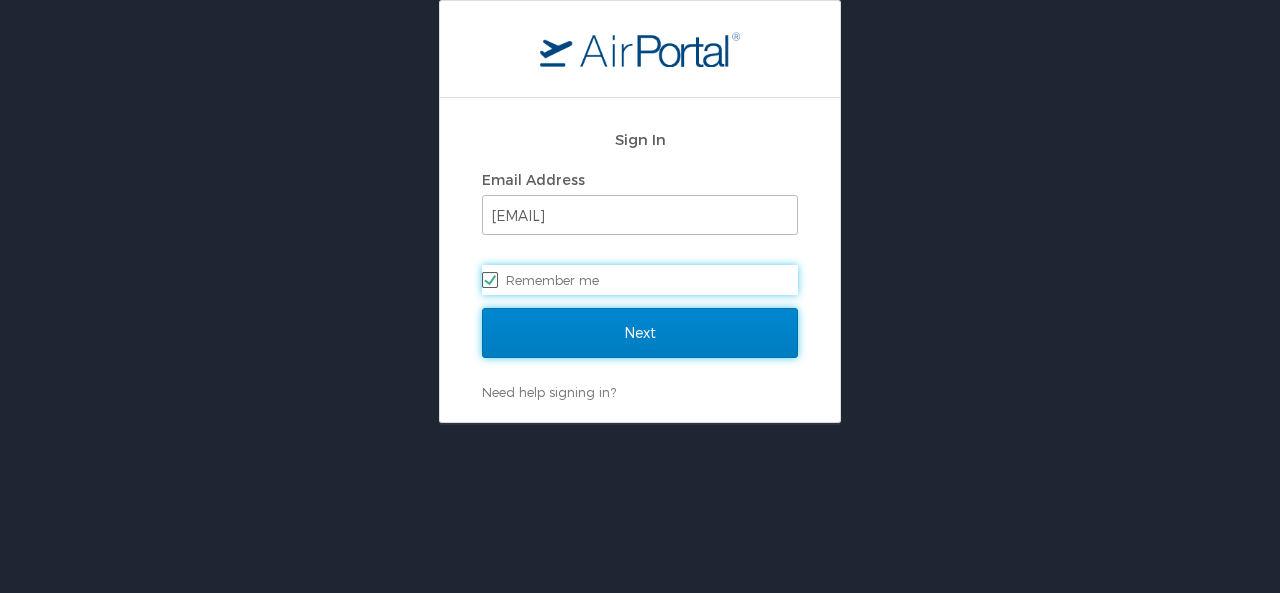 click on "Next" at bounding box center (640, 333) 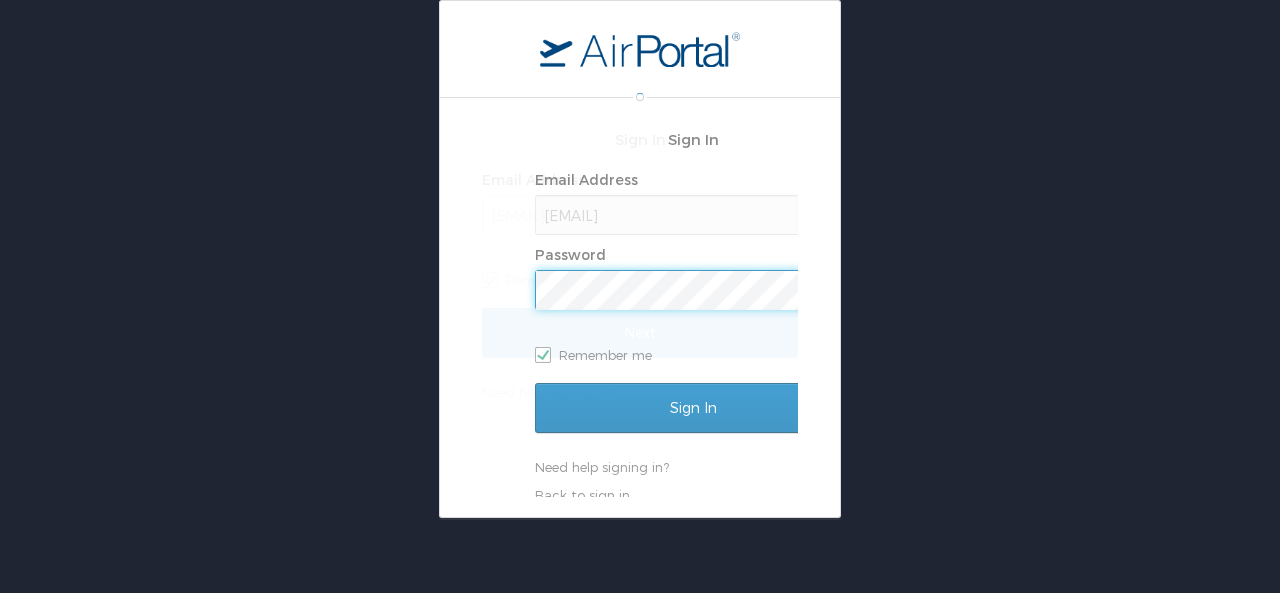 scroll, scrollTop: 0, scrollLeft: 0, axis: both 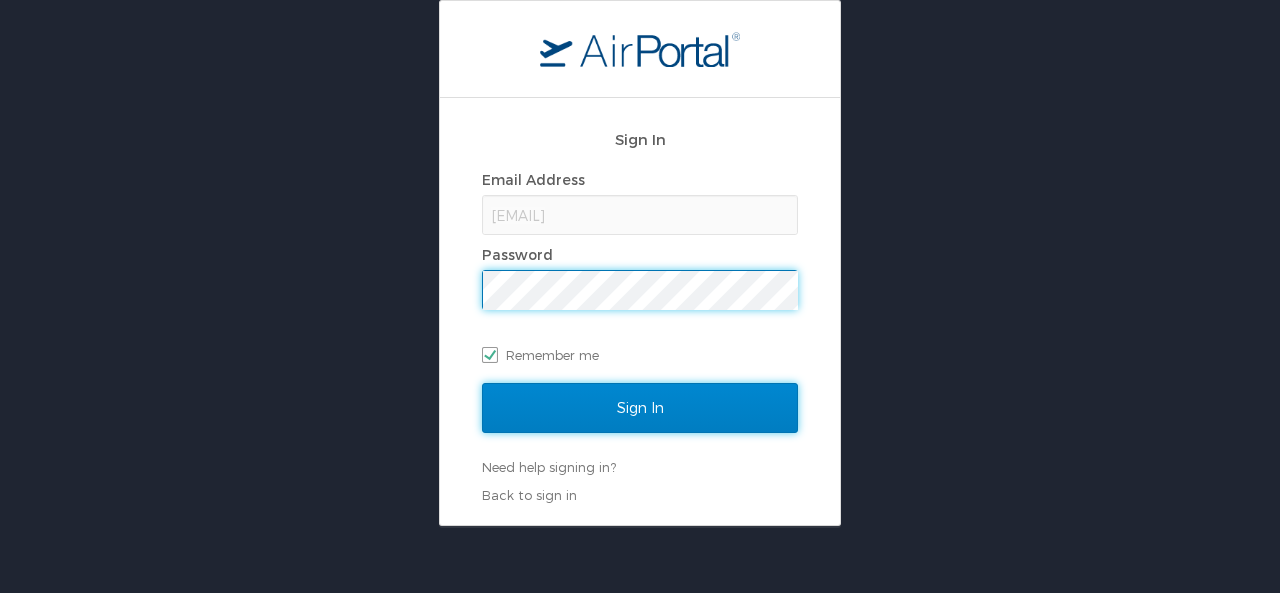 click on "Sign In" at bounding box center [640, 408] 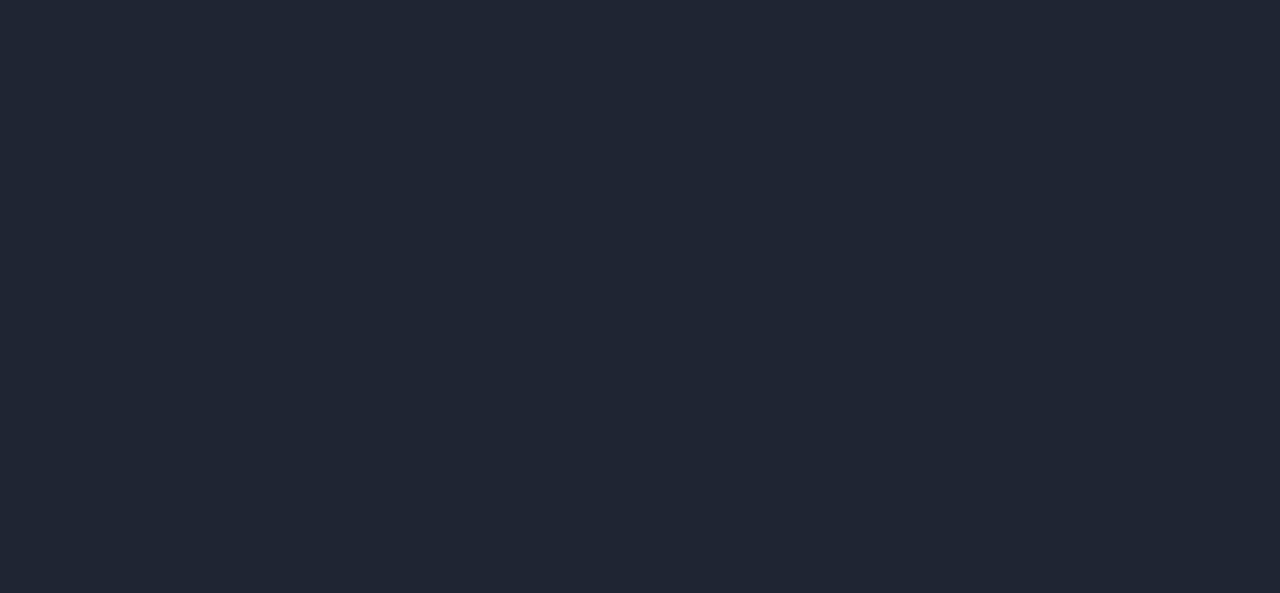 scroll, scrollTop: 0, scrollLeft: 0, axis: both 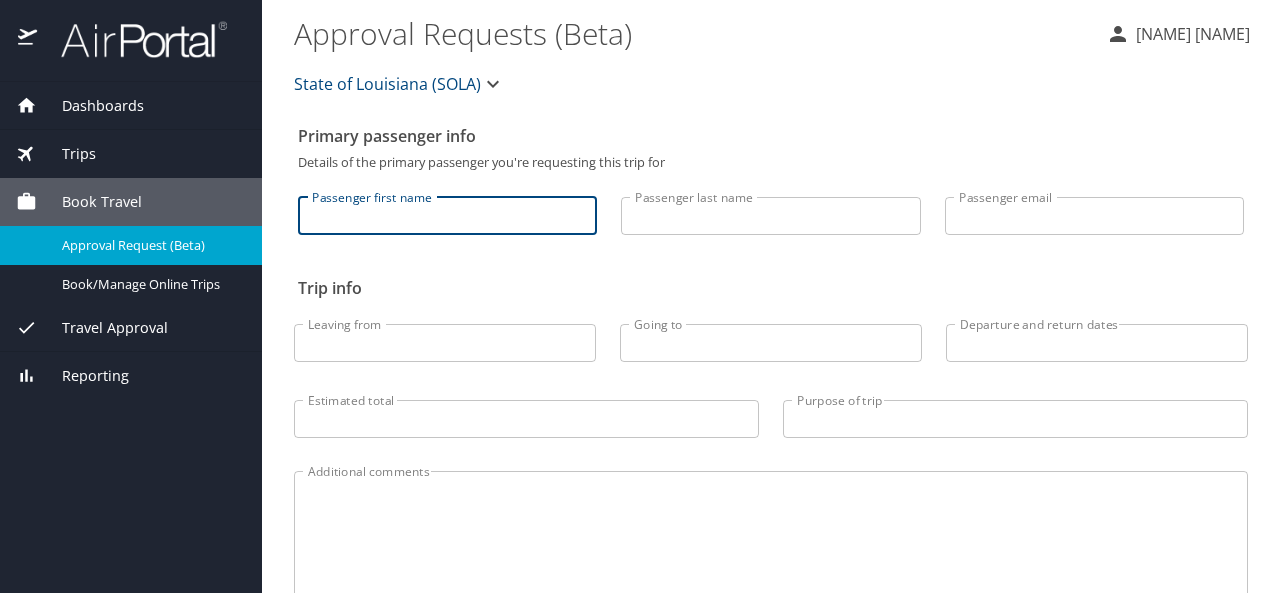 click on "Passenger first name" at bounding box center (447, 216) 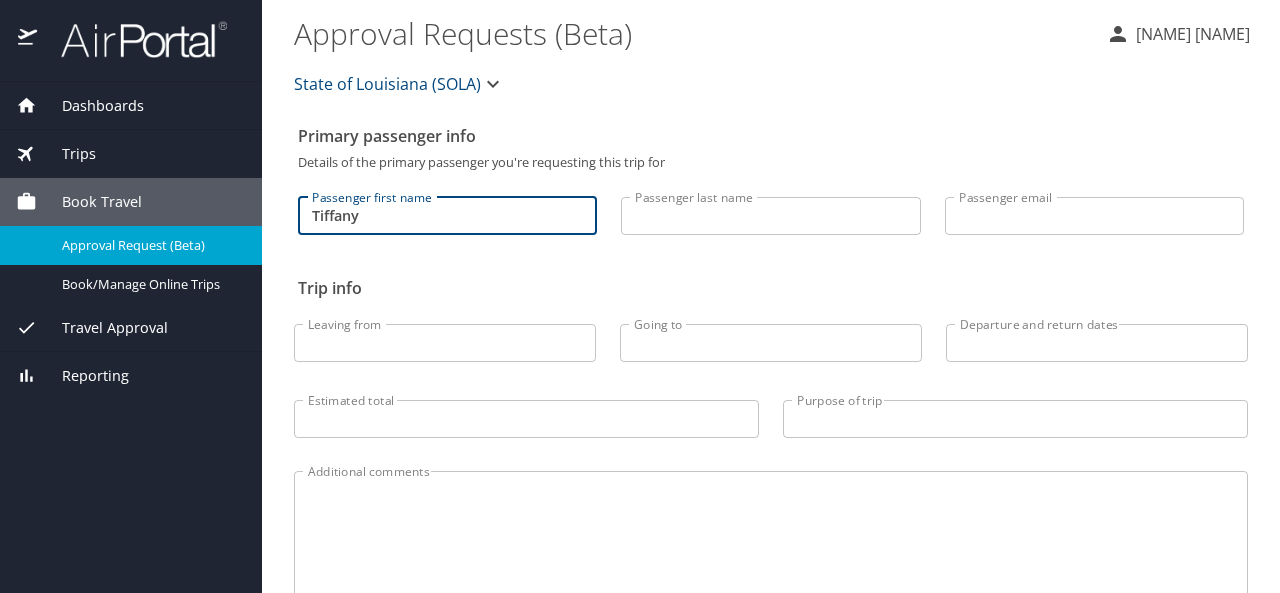 type on "Tiffany" 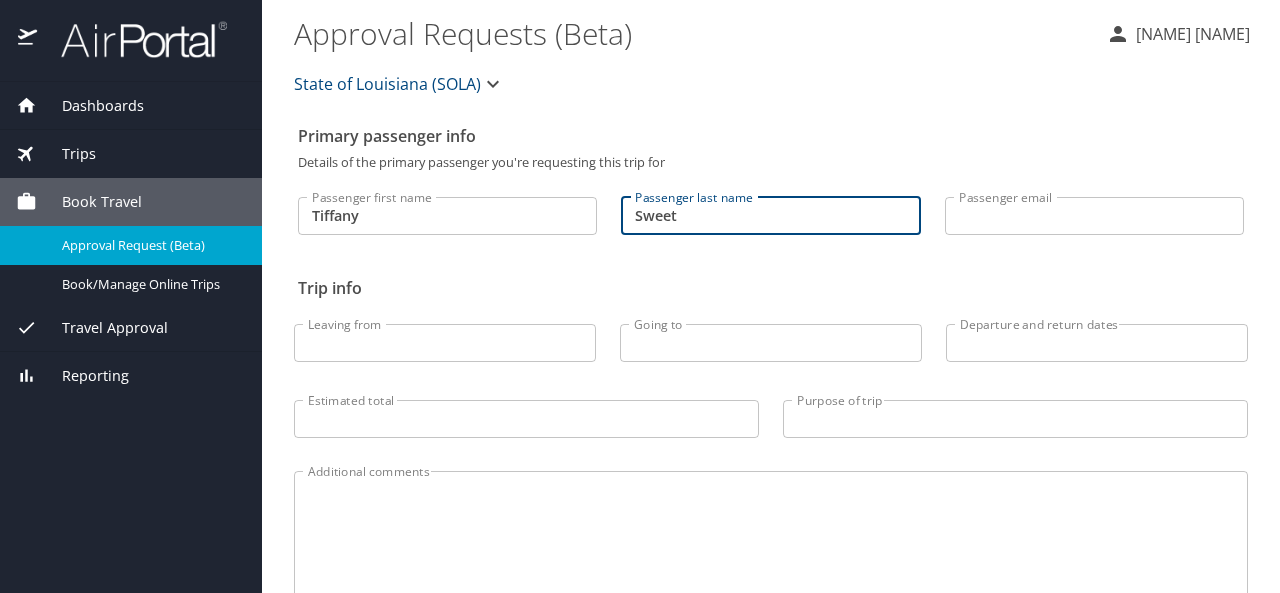 type on "Sweet" 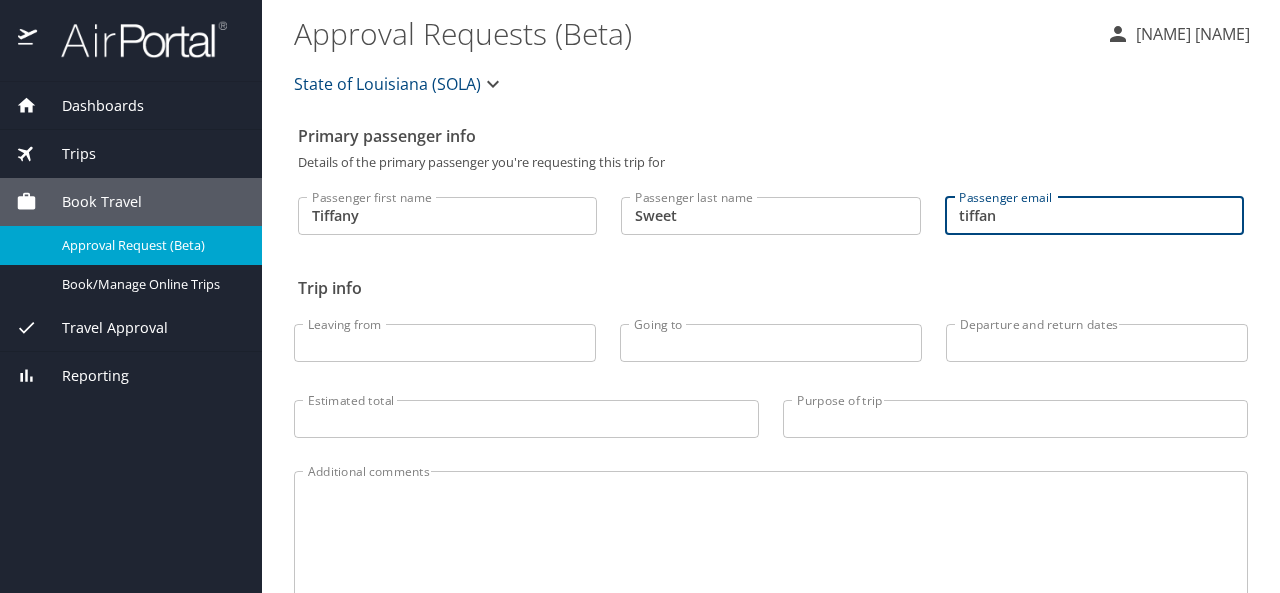type on "[EMAIL]" 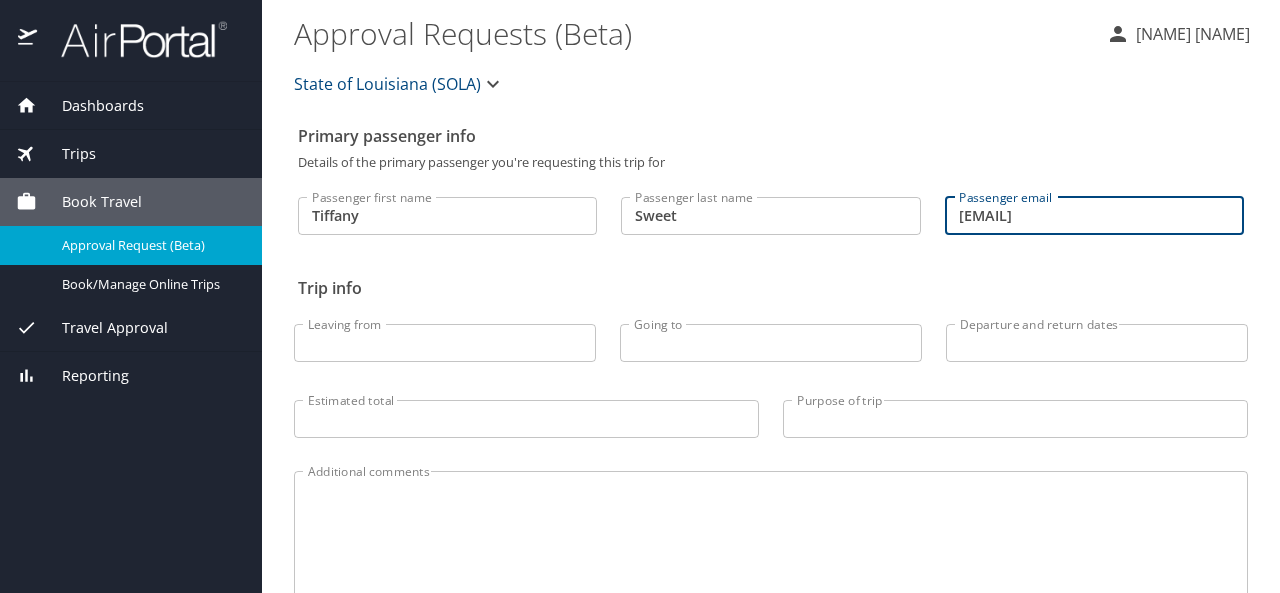 click on "Leaving from" at bounding box center (445, 343) 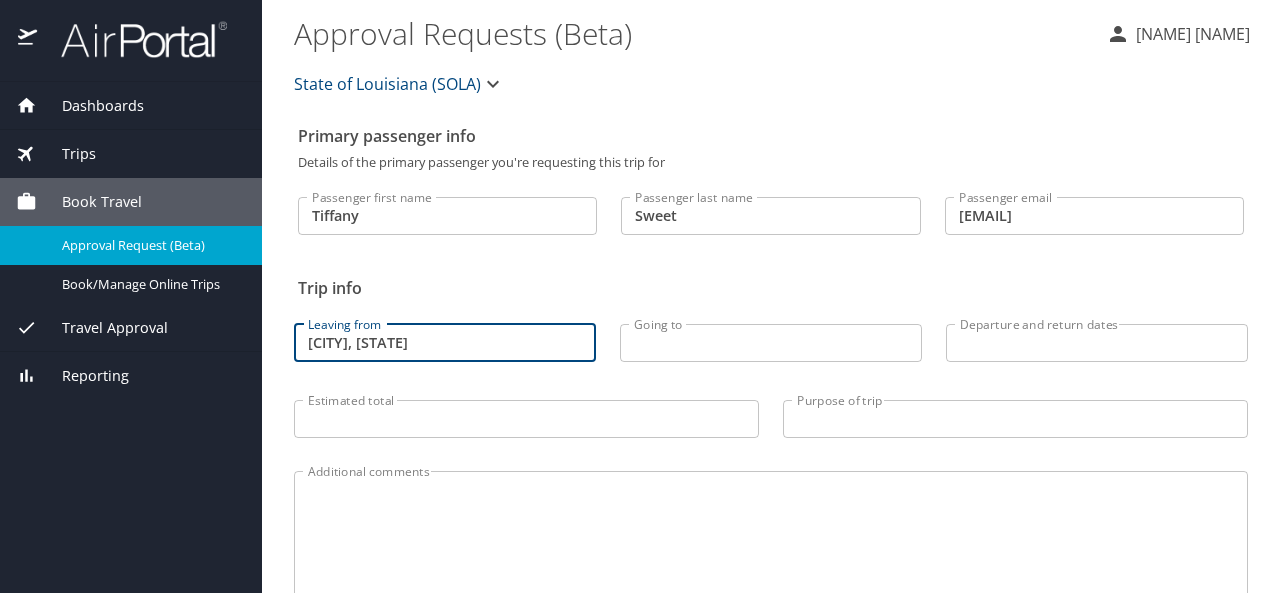 type on "[CITY], [STATE]" 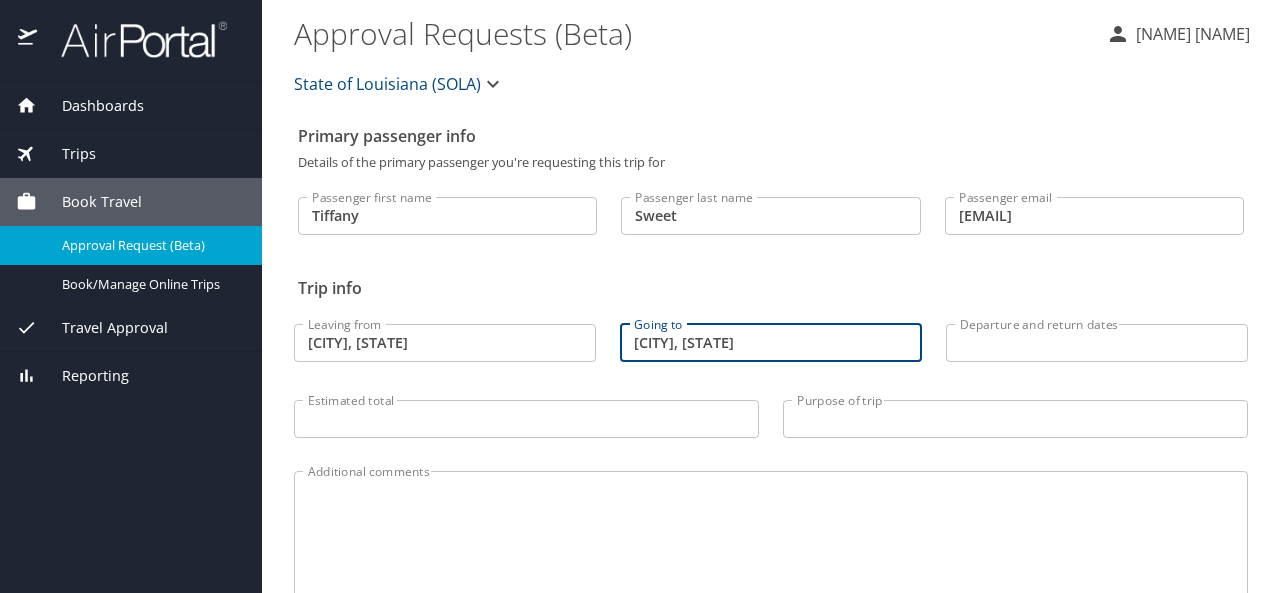 type on "[CITY], [STATE]" 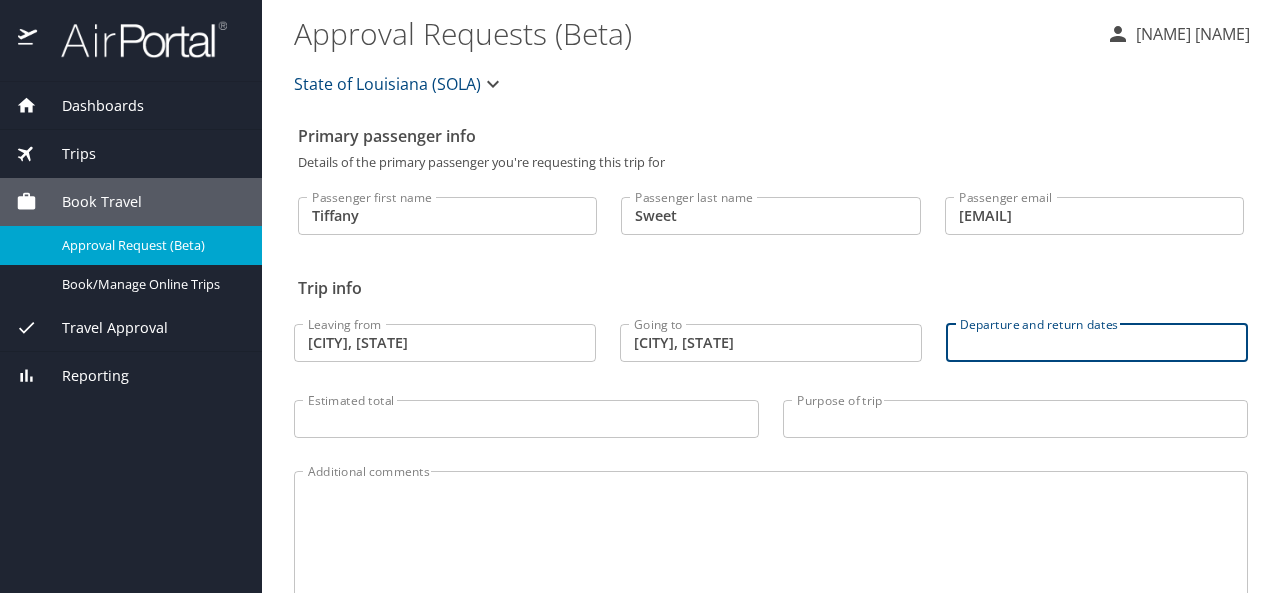click on "Departure and return dates" at bounding box center [1097, 343] 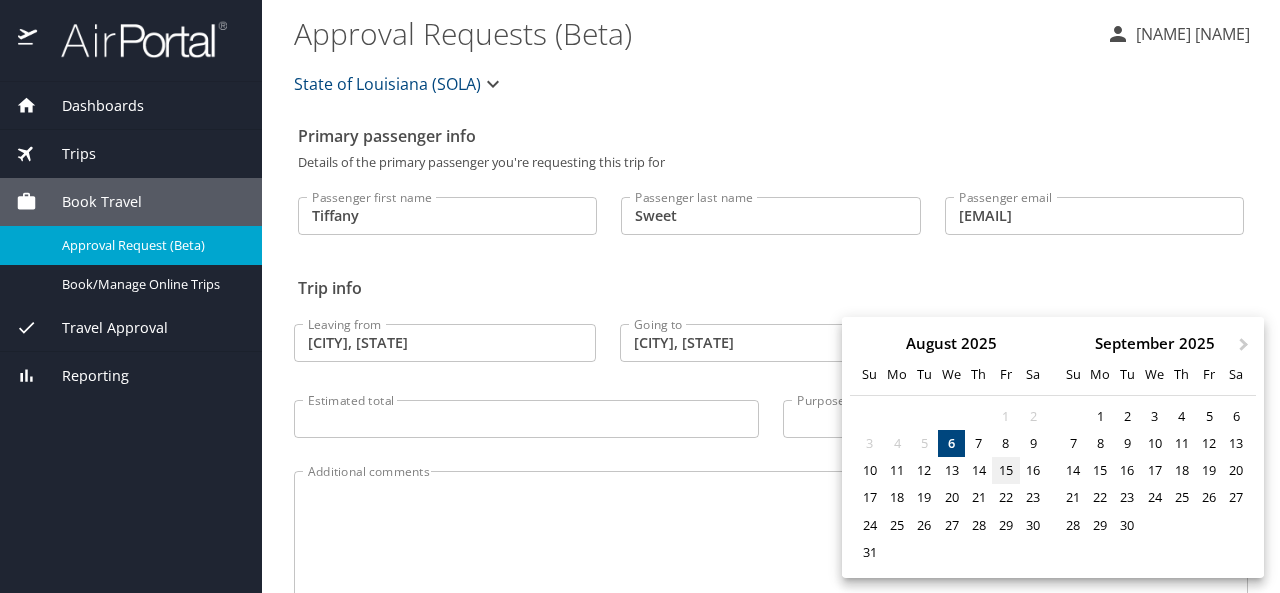 click on "15" at bounding box center [1005, 470] 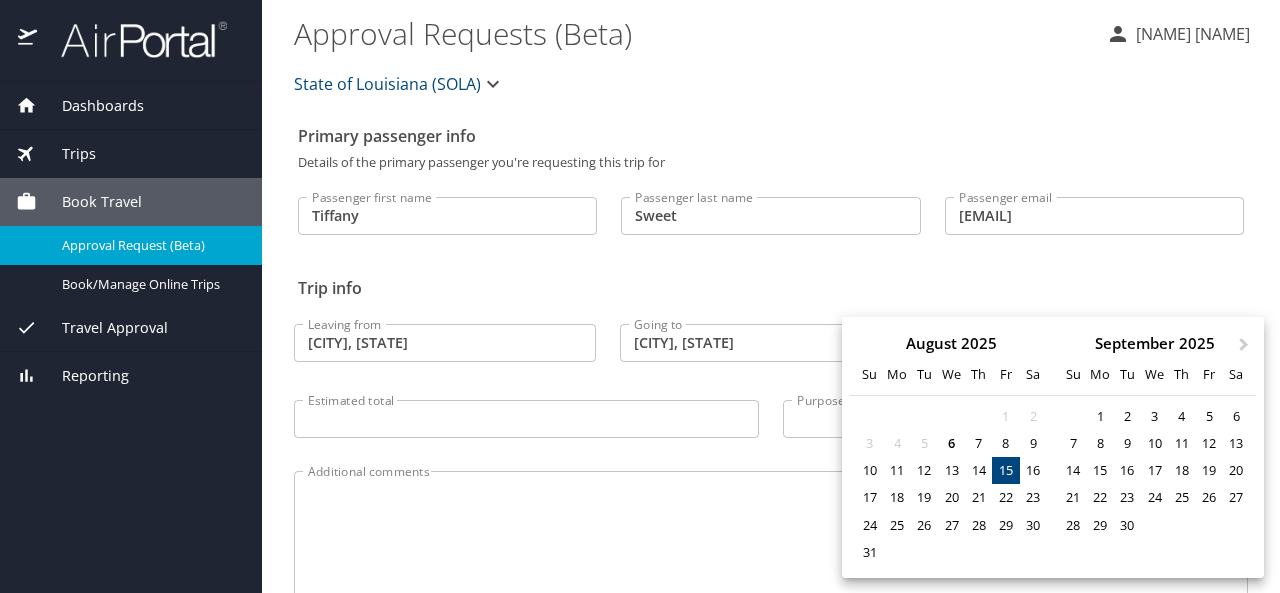 click on "15" at bounding box center [1005, 470] 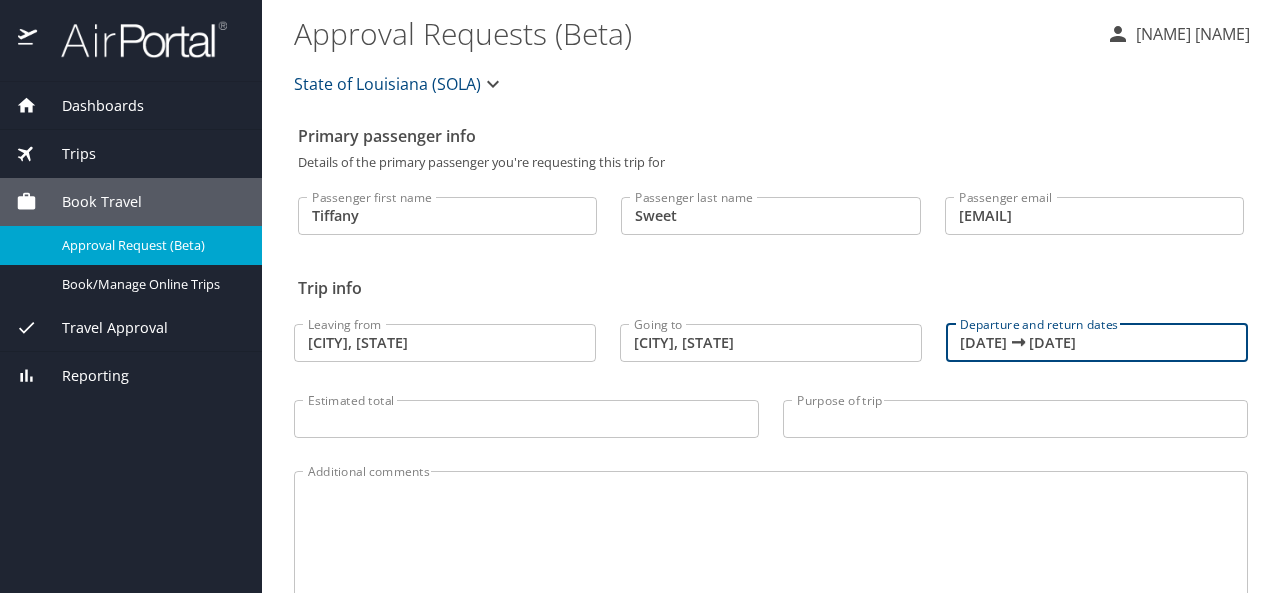 click on "Purpose of trip" at bounding box center (1015, 419) 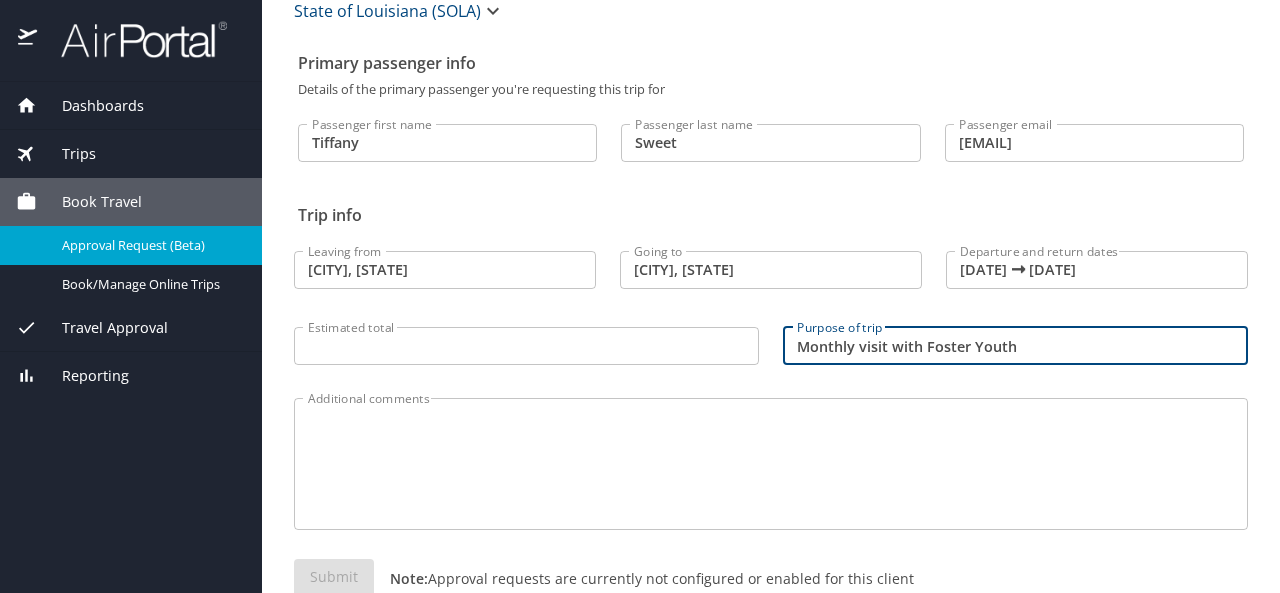 scroll, scrollTop: 100, scrollLeft: 0, axis: vertical 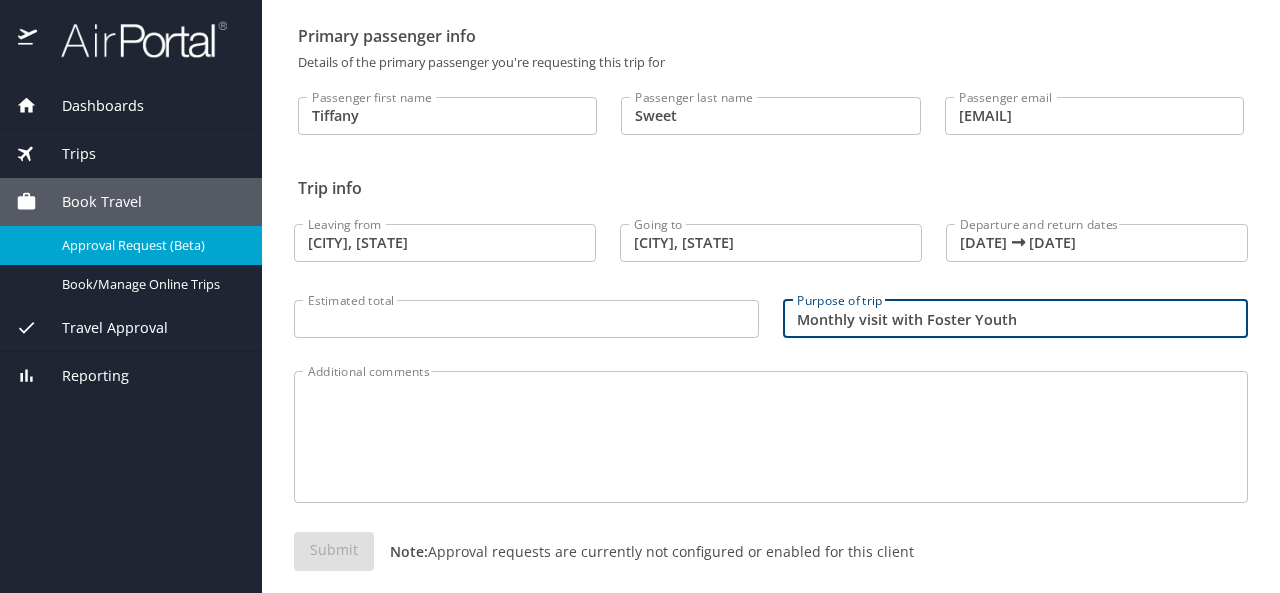 type on "Monthly visit with Foster Youth" 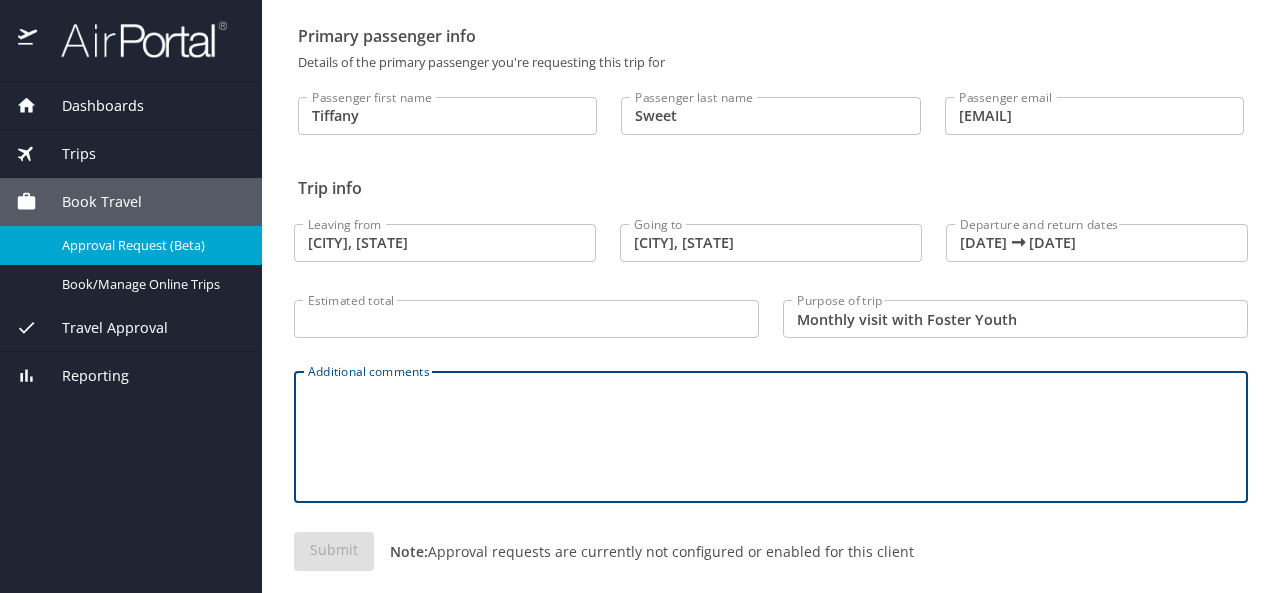 click on "Additional comments" at bounding box center [771, 437] 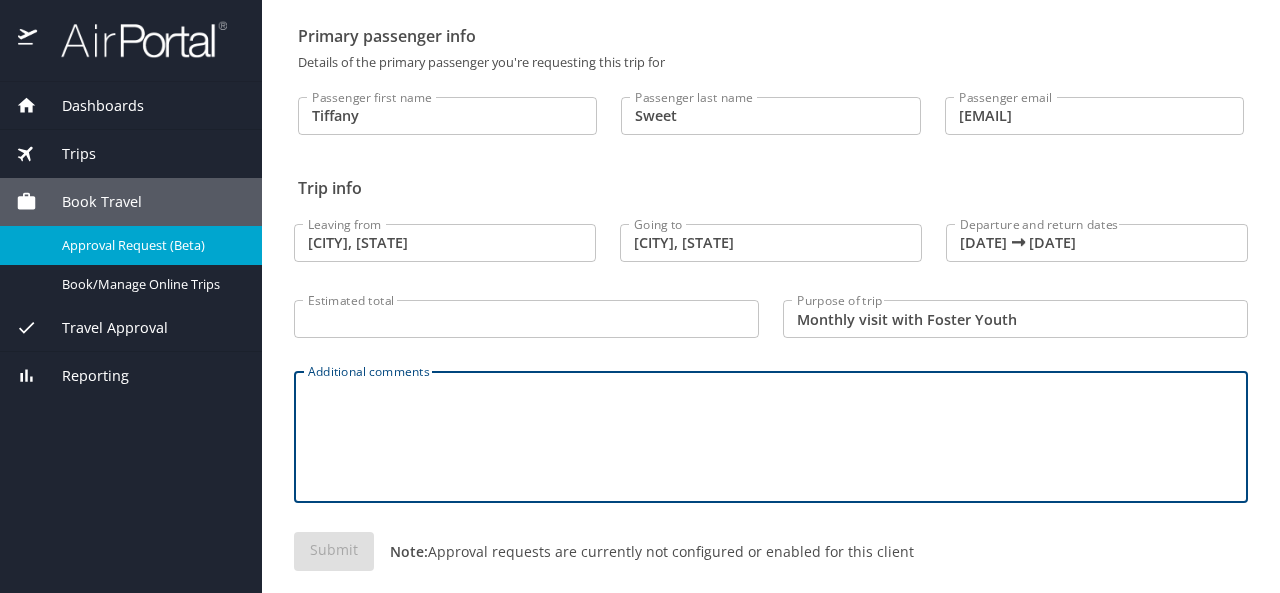 click on "Estimated total" at bounding box center [526, 319] 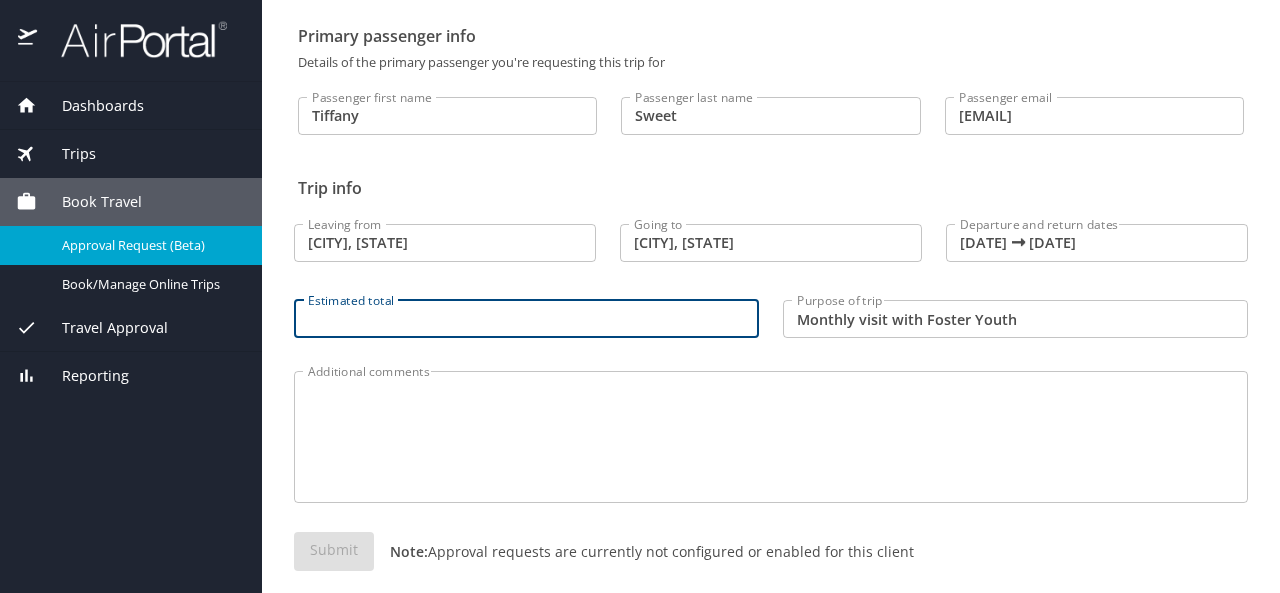 scroll, scrollTop: 0, scrollLeft: 0, axis: both 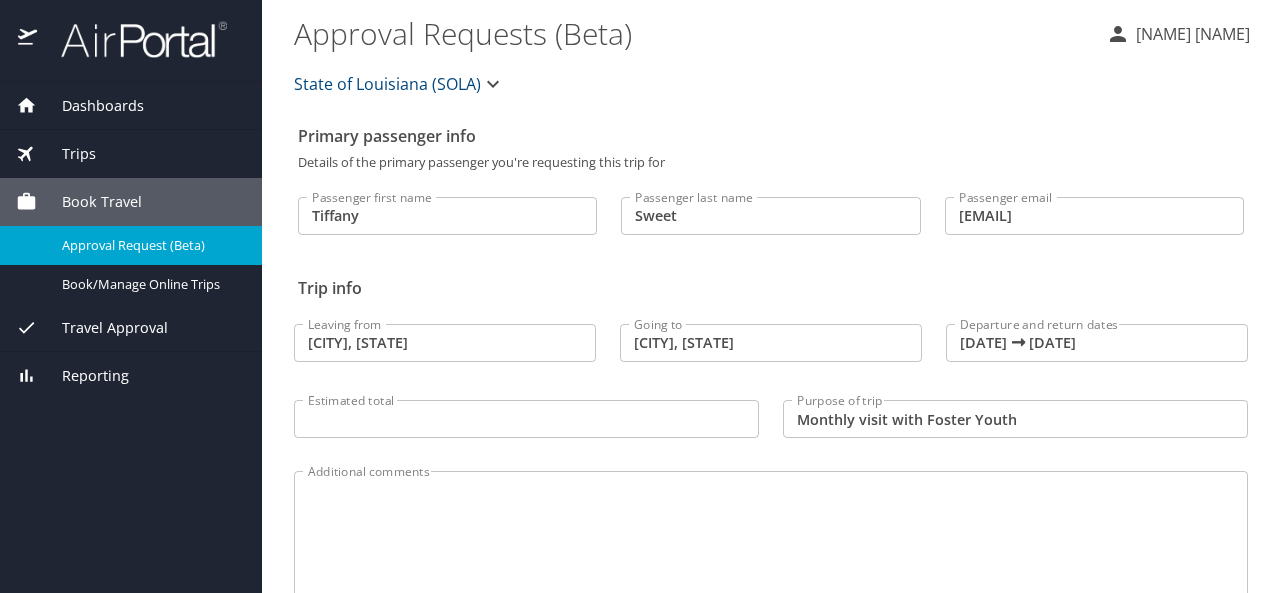 click on "Trips" at bounding box center [131, 154] 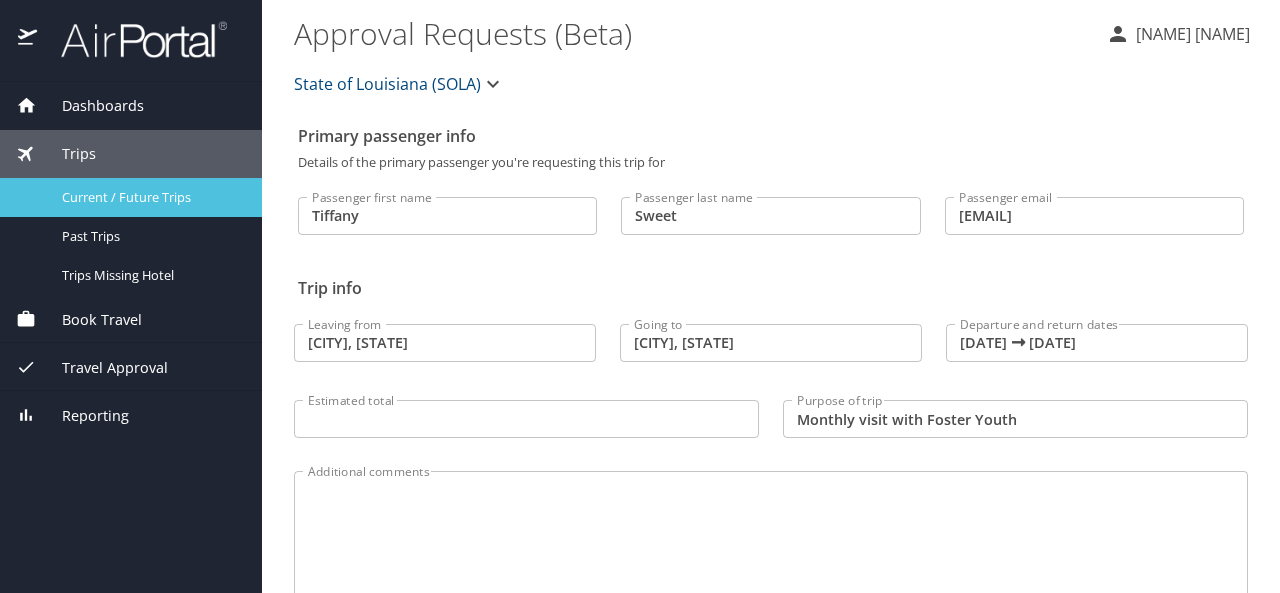 click on "Current / Future Trips" at bounding box center (150, 197) 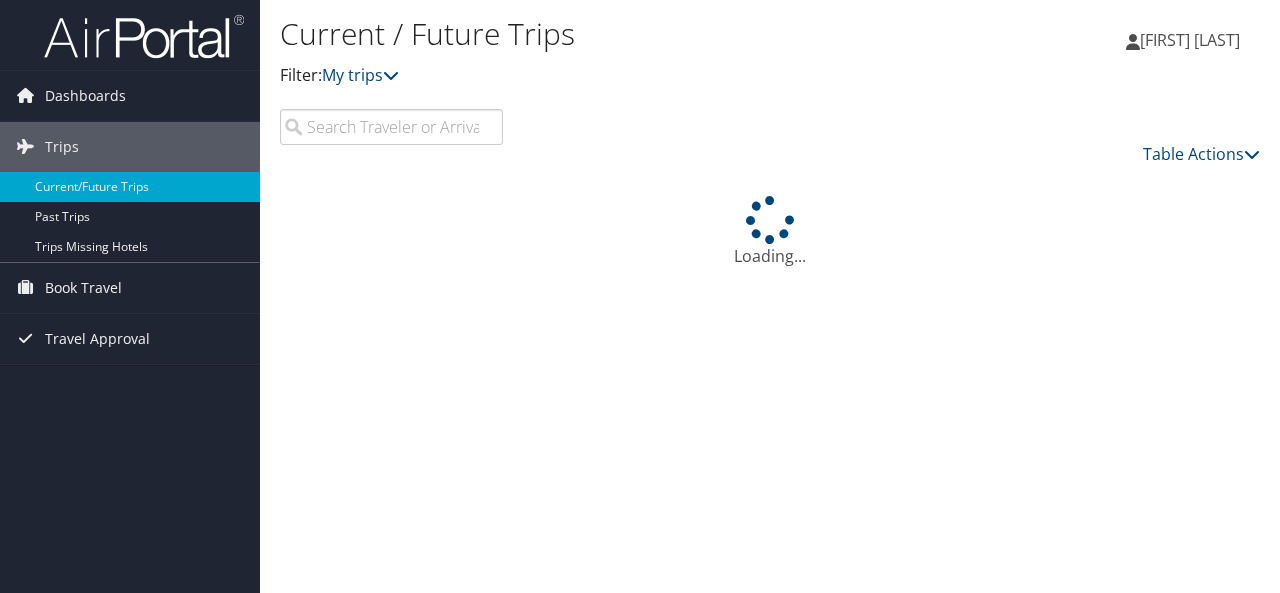 scroll, scrollTop: 0, scrollLeft: 0, axis: both 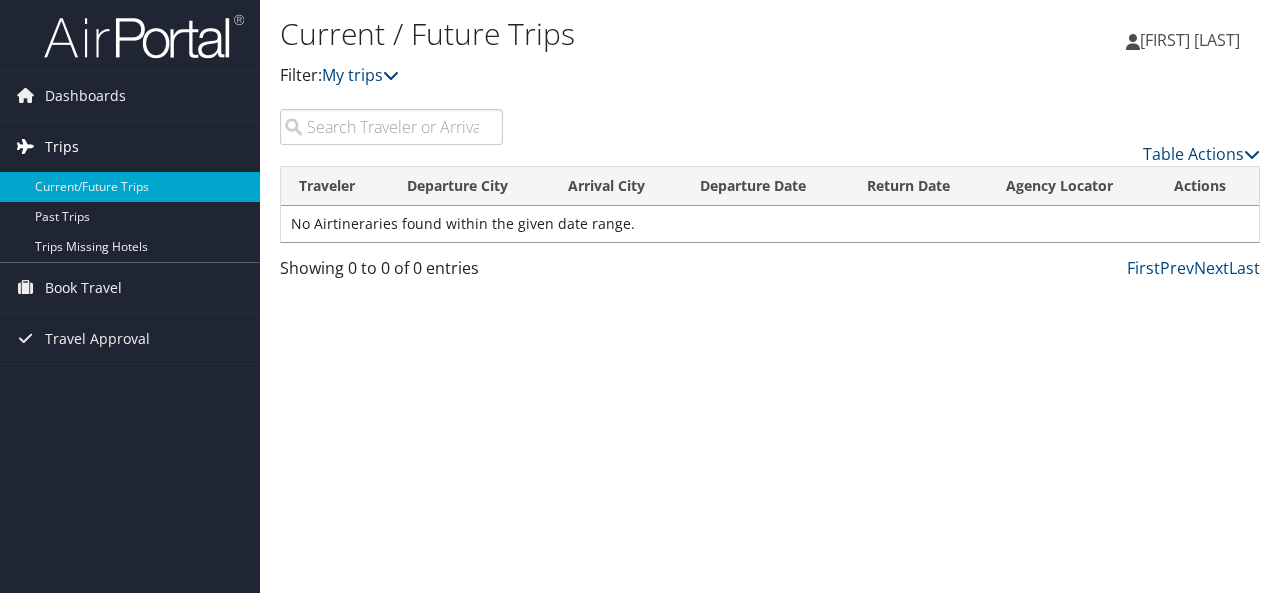 click on "Trips" at bounding box center (62, 147) 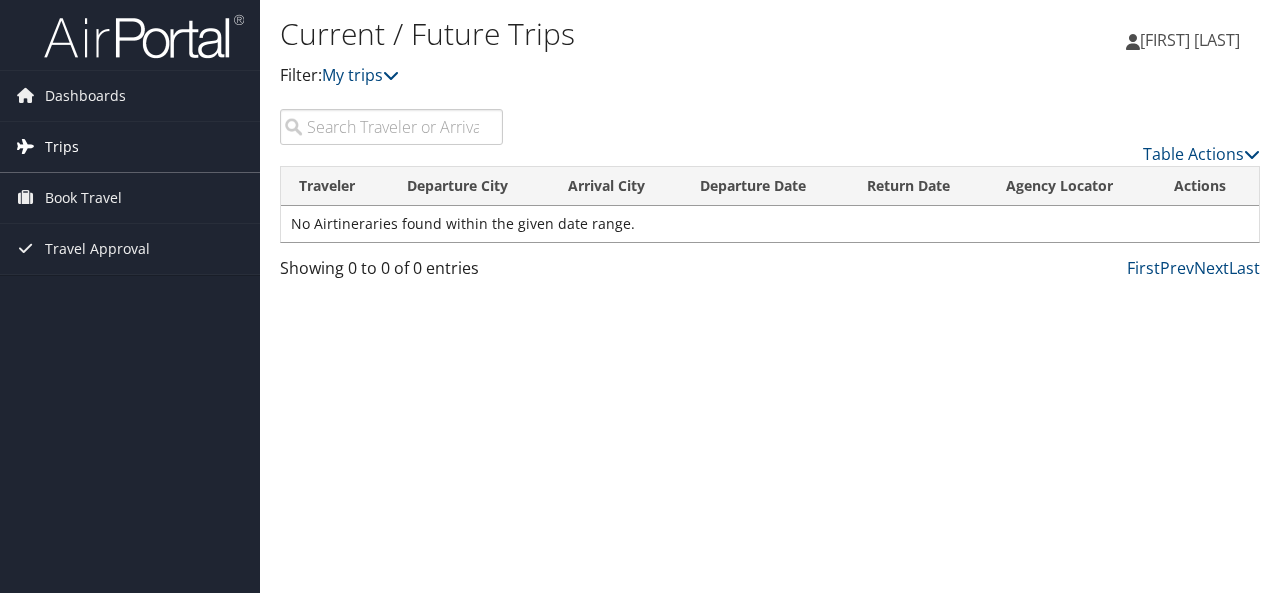 click on "Trips" at bounding box center [62, 147] 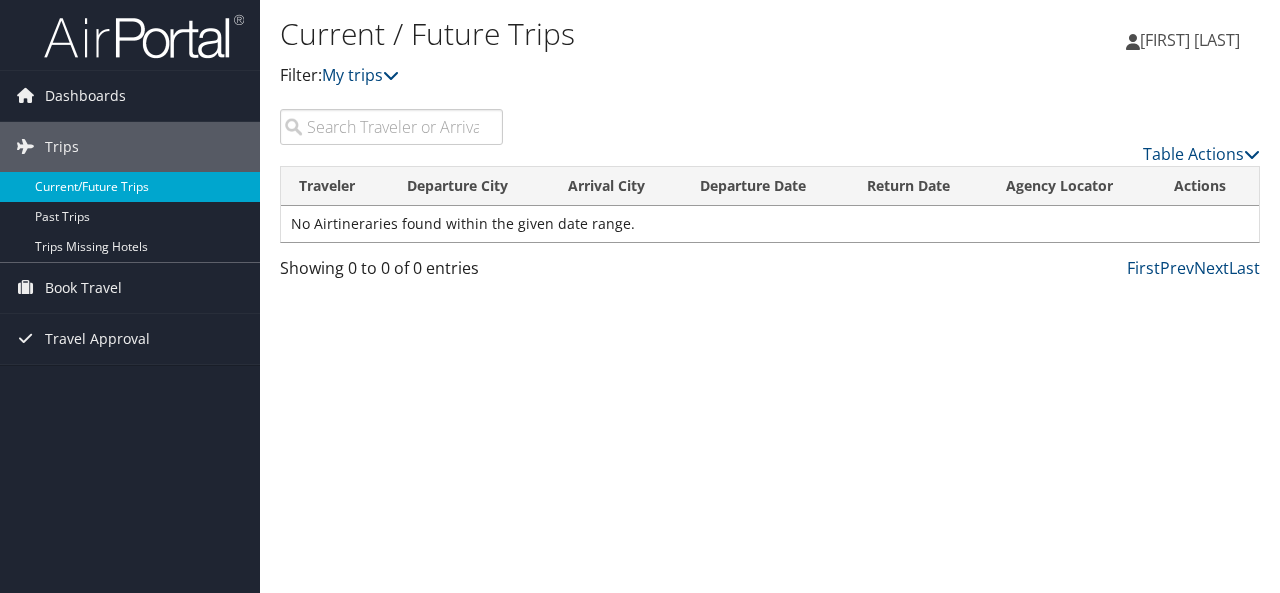 click on "Current/Future Trips" at bounding box center (130, 187) 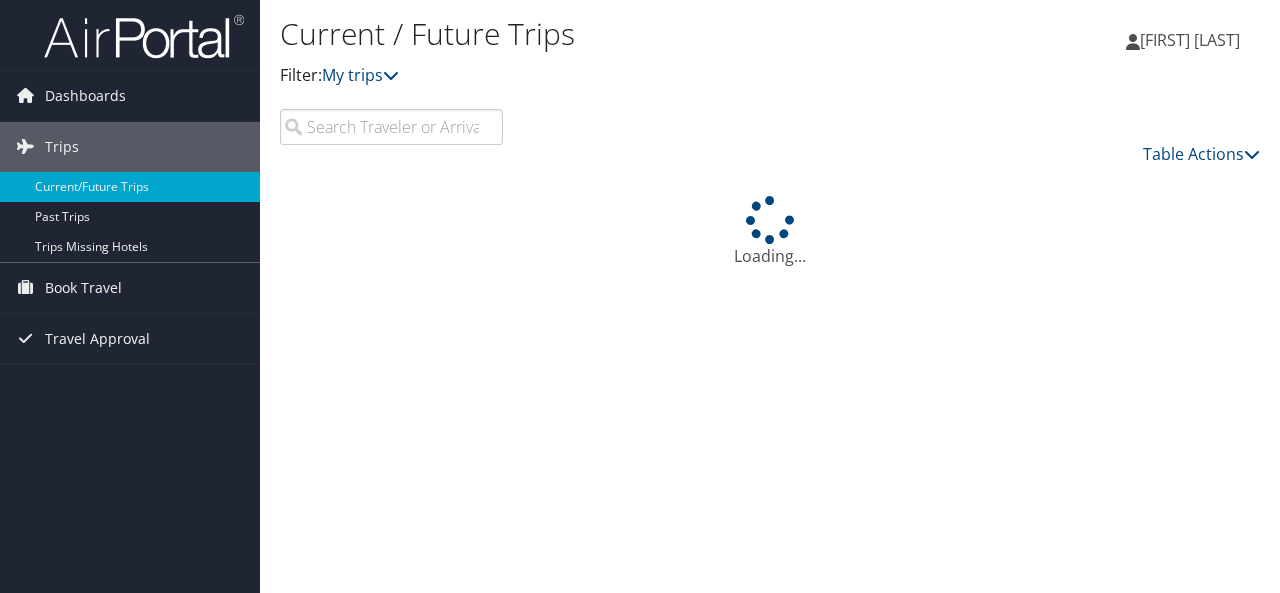 scroll, scrollTop: 0, scrollLeft: 0, axis: both 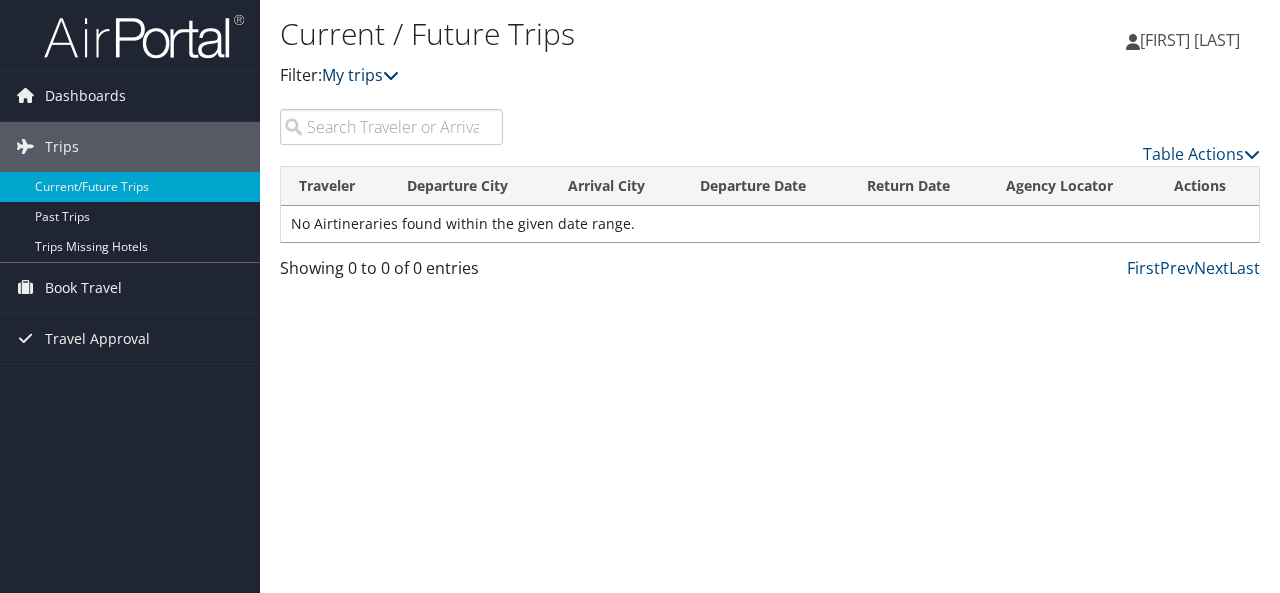 click at bounding box center [391, 75] 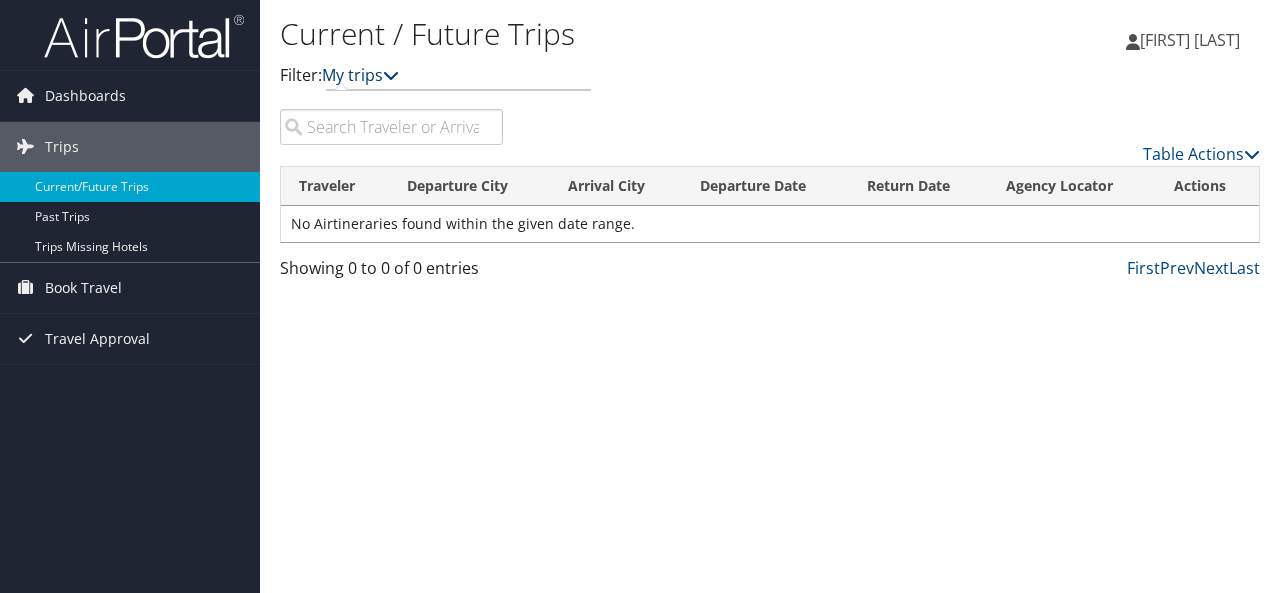 click on "My trips" at bounding box center [360, 75] 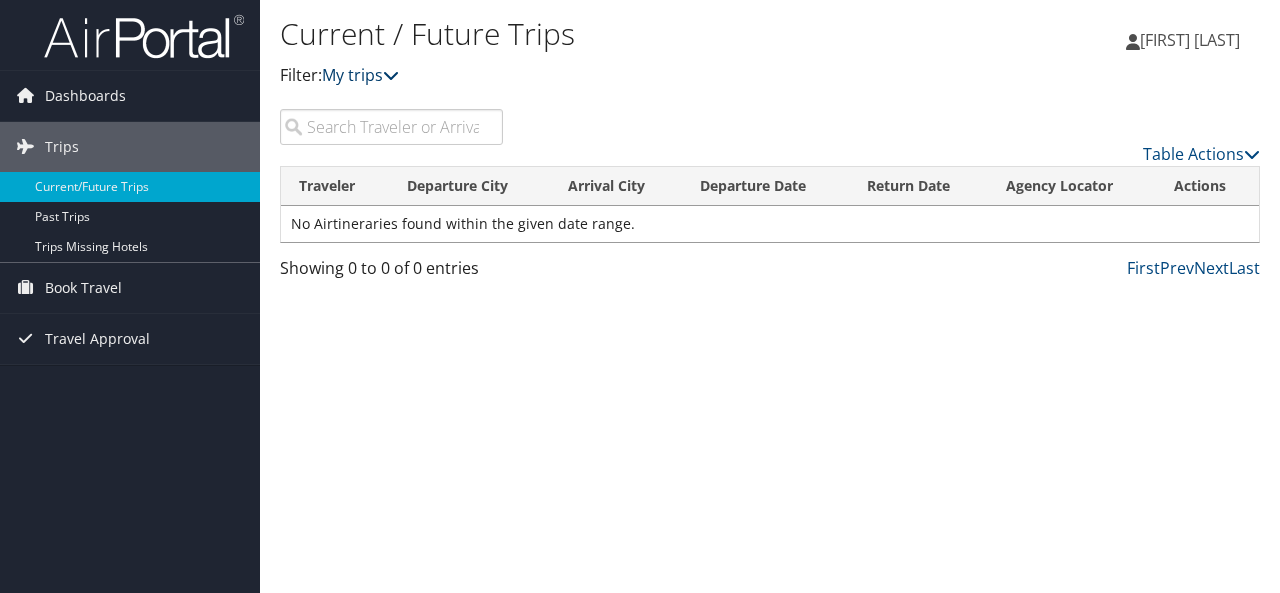 click on "My trips" at bounding box center (360, 75) 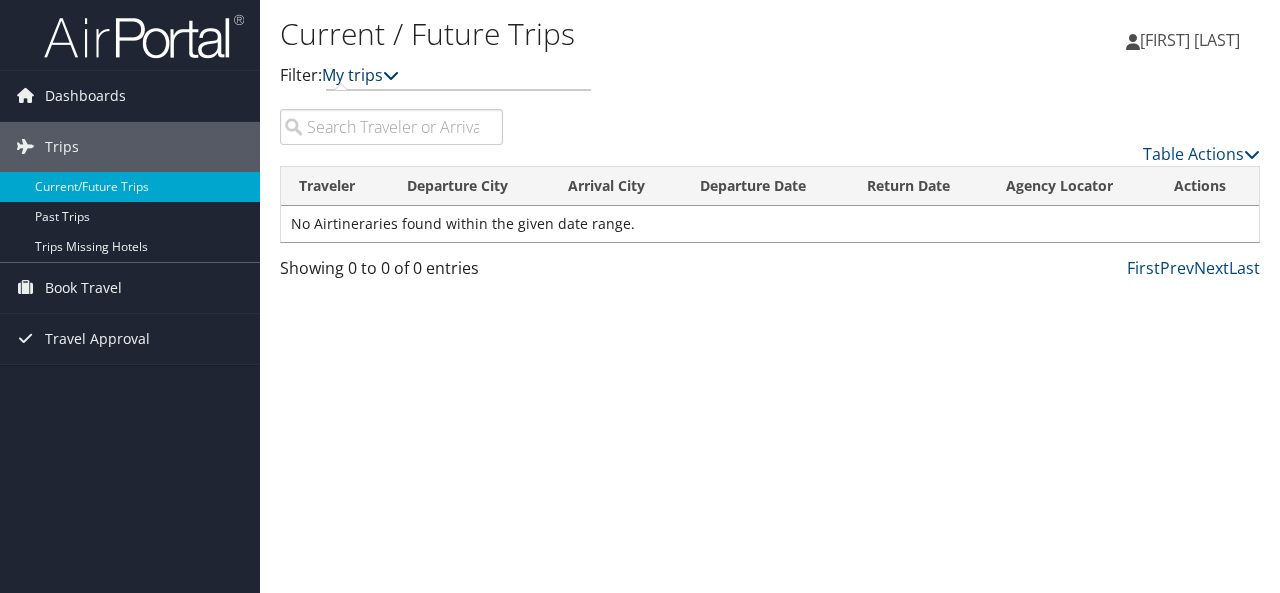 click on "My trips" at bounding box center (360, 75) 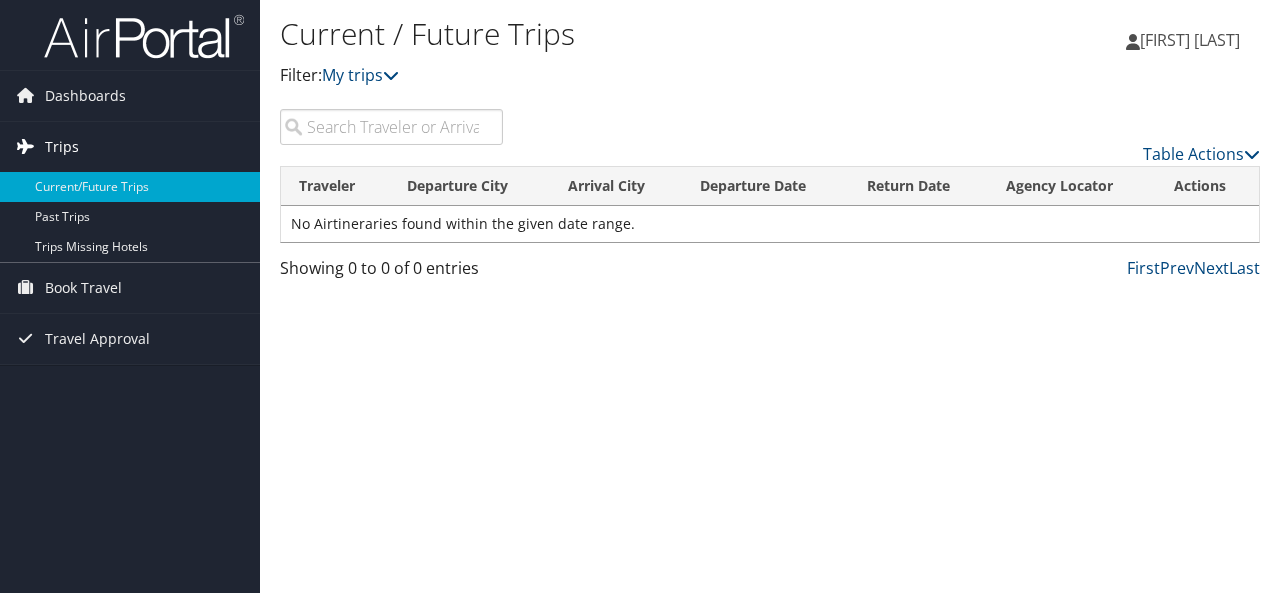 click on "Trips" at bounding box center [62, 147] 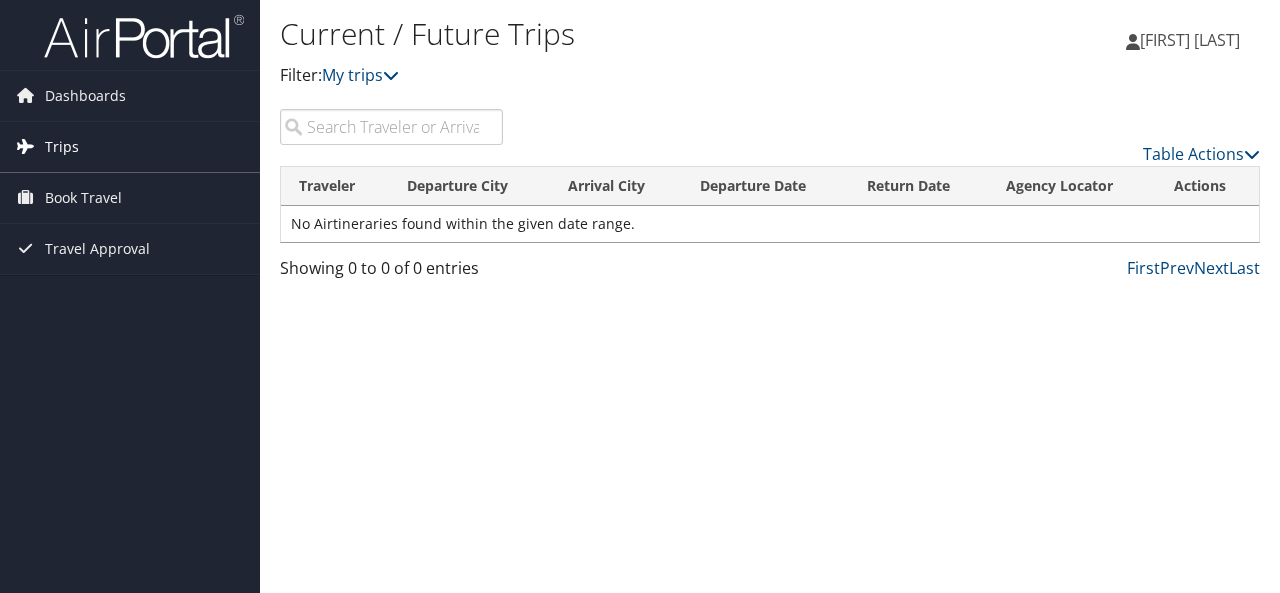click on "Trips" at bounding box center (62, 147) 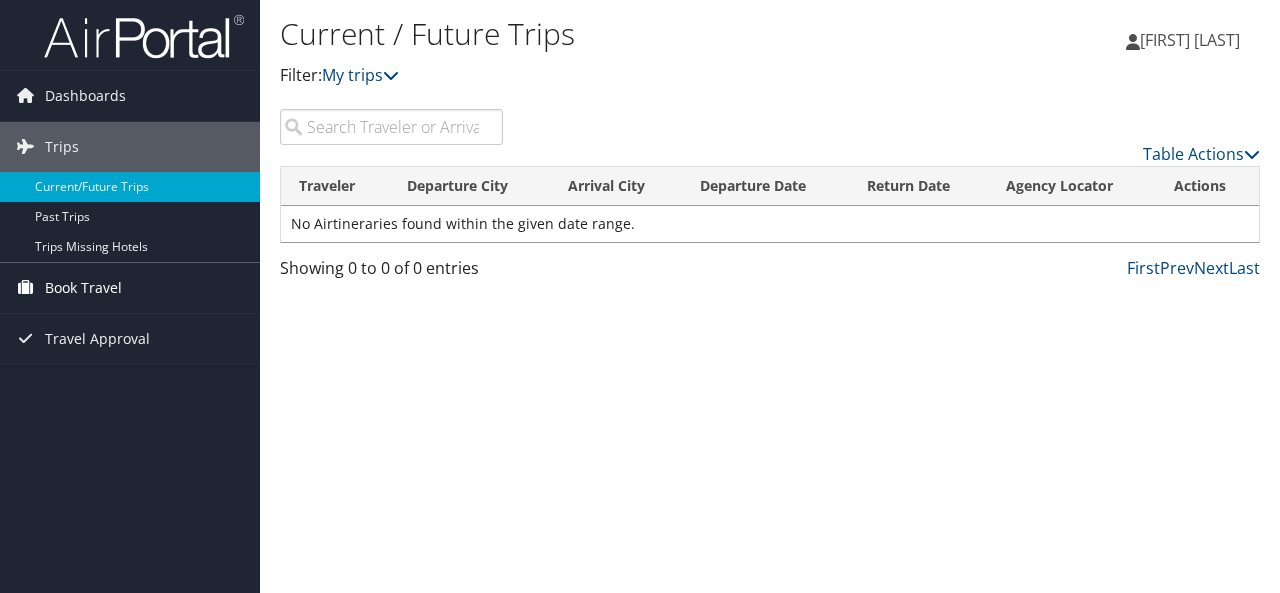 click on "Book Travel" at bounding box center [83, 288] 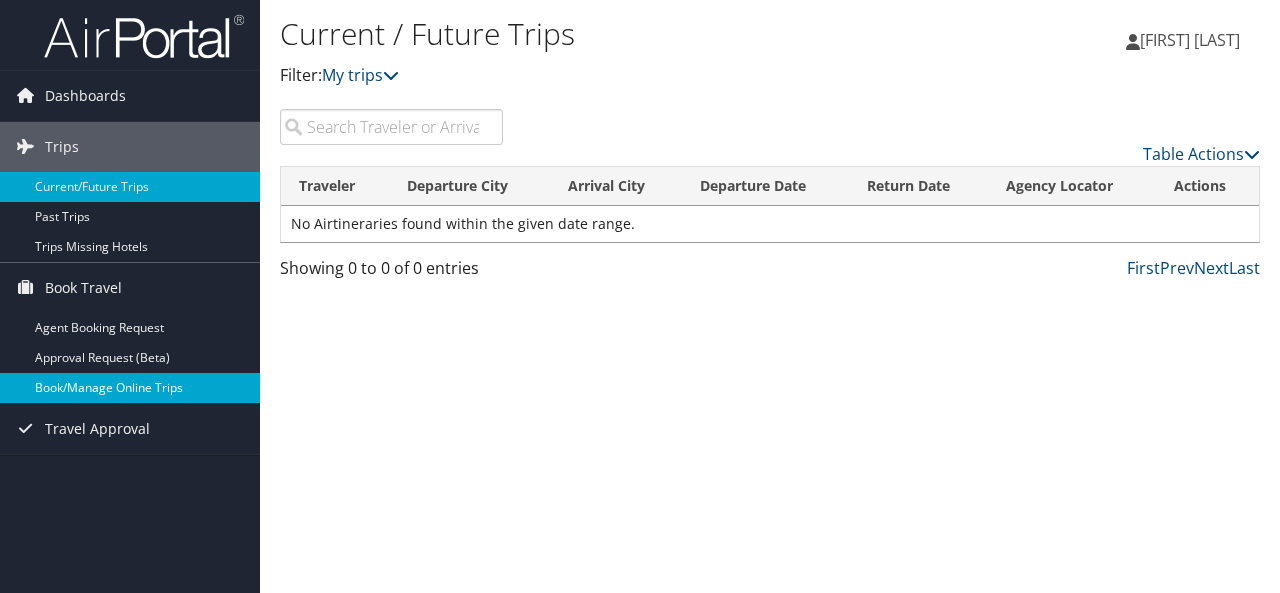 click on "Book/Manage Online Trips" at bounding box center [130, 388] 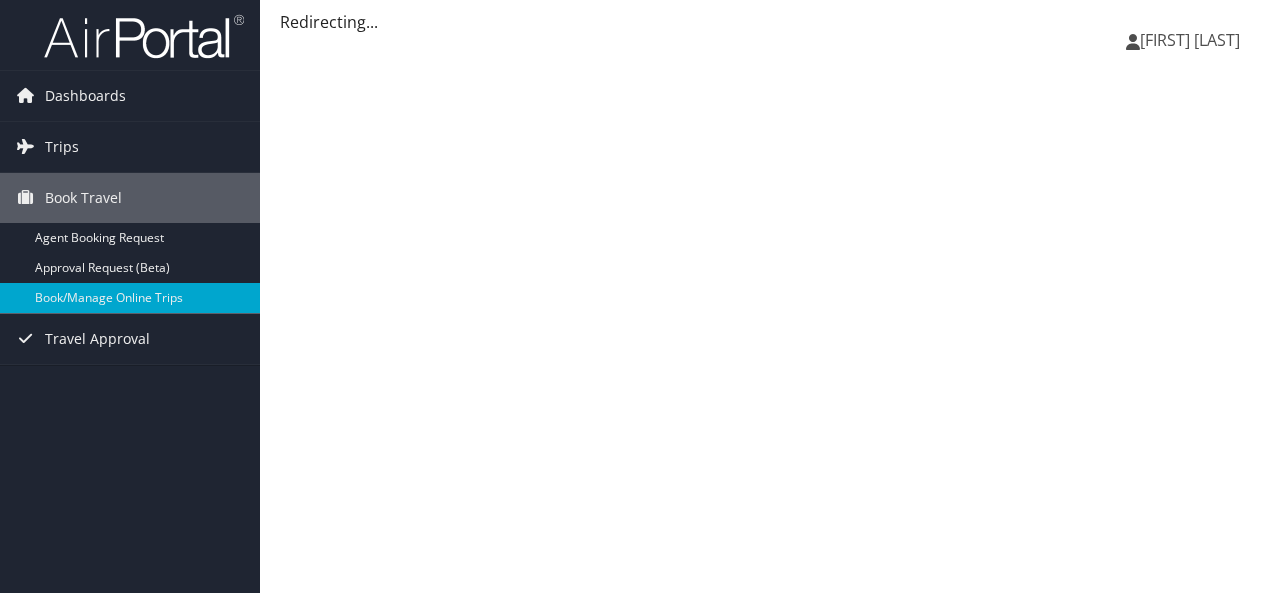 scroll, scrollTop: 0, scrollLeft: 0, axis: both 